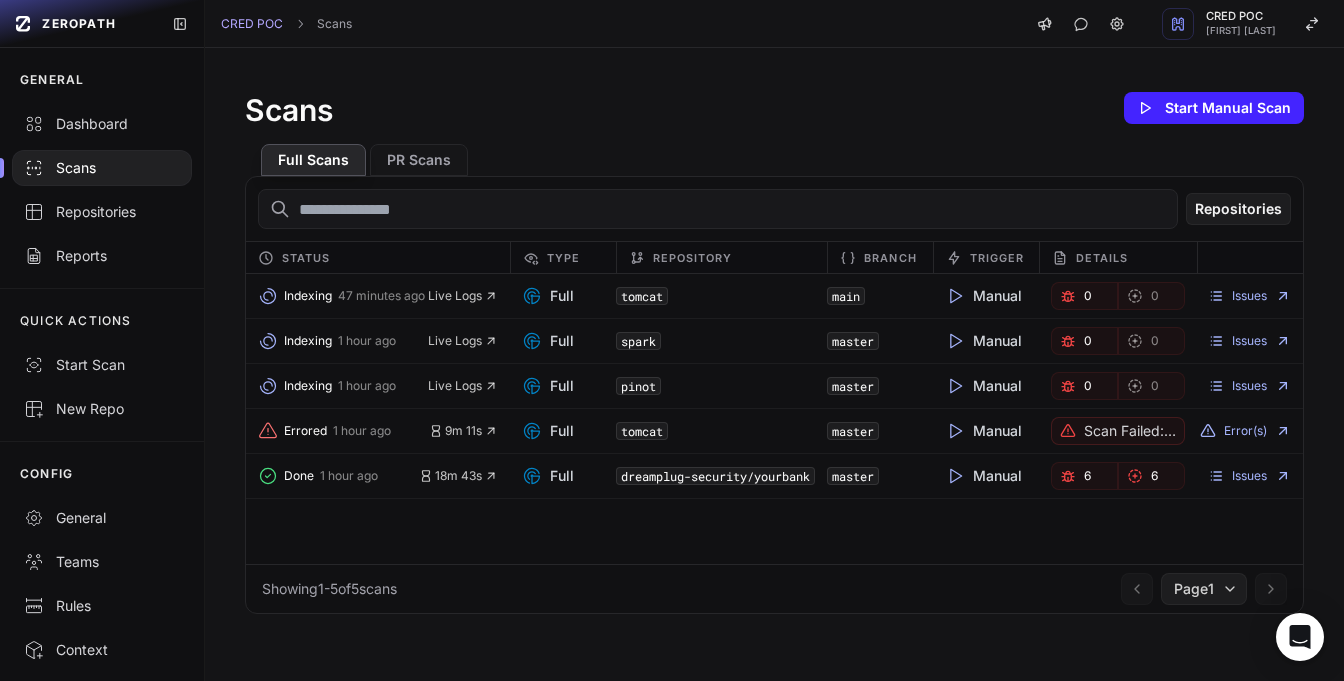scroll, scrollTop: 0, scrollLeft: 0, axis: both 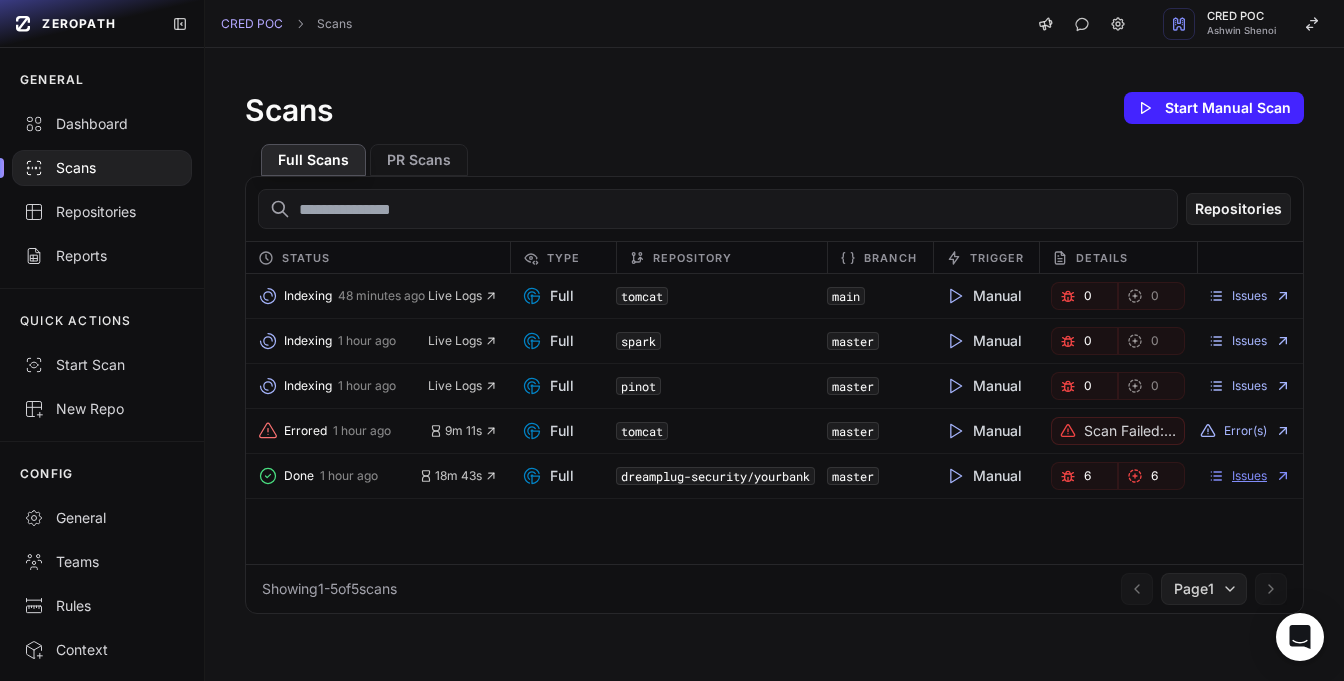 click on "Issues" at bounding box center (1249, 476) 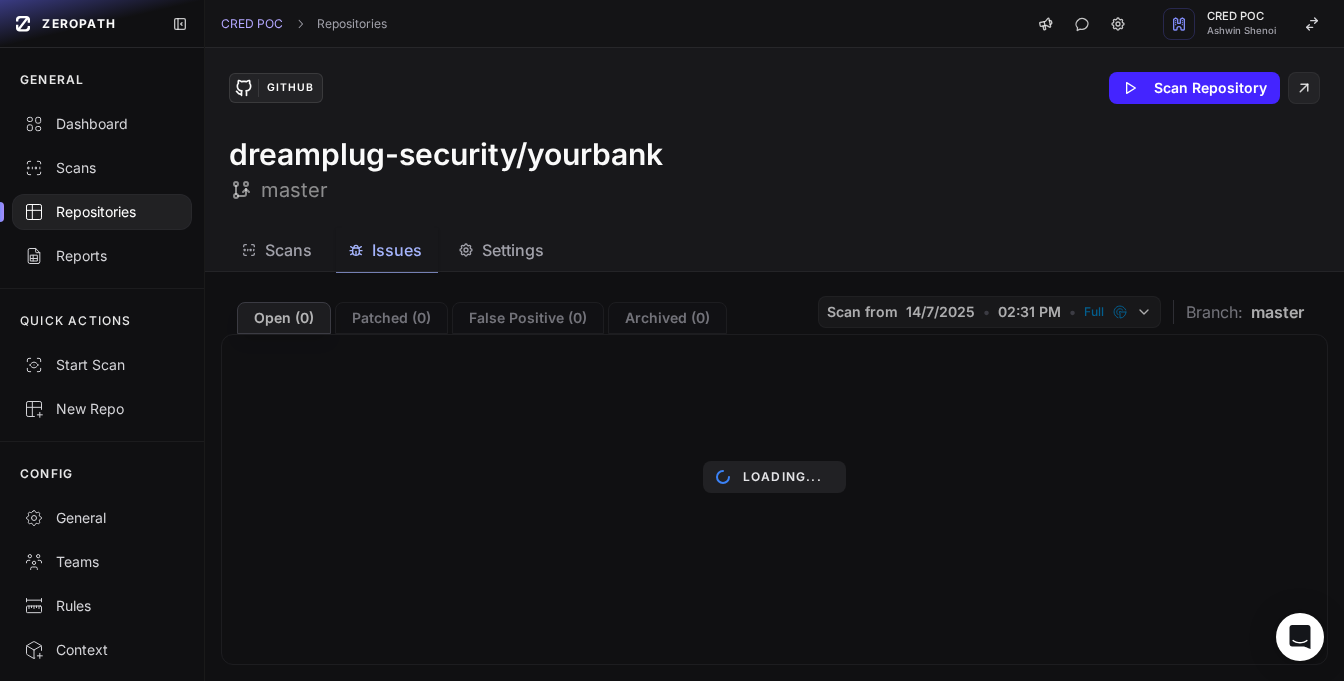 scroll, scrollTop: 0, scrollLeft: 0, axis: both 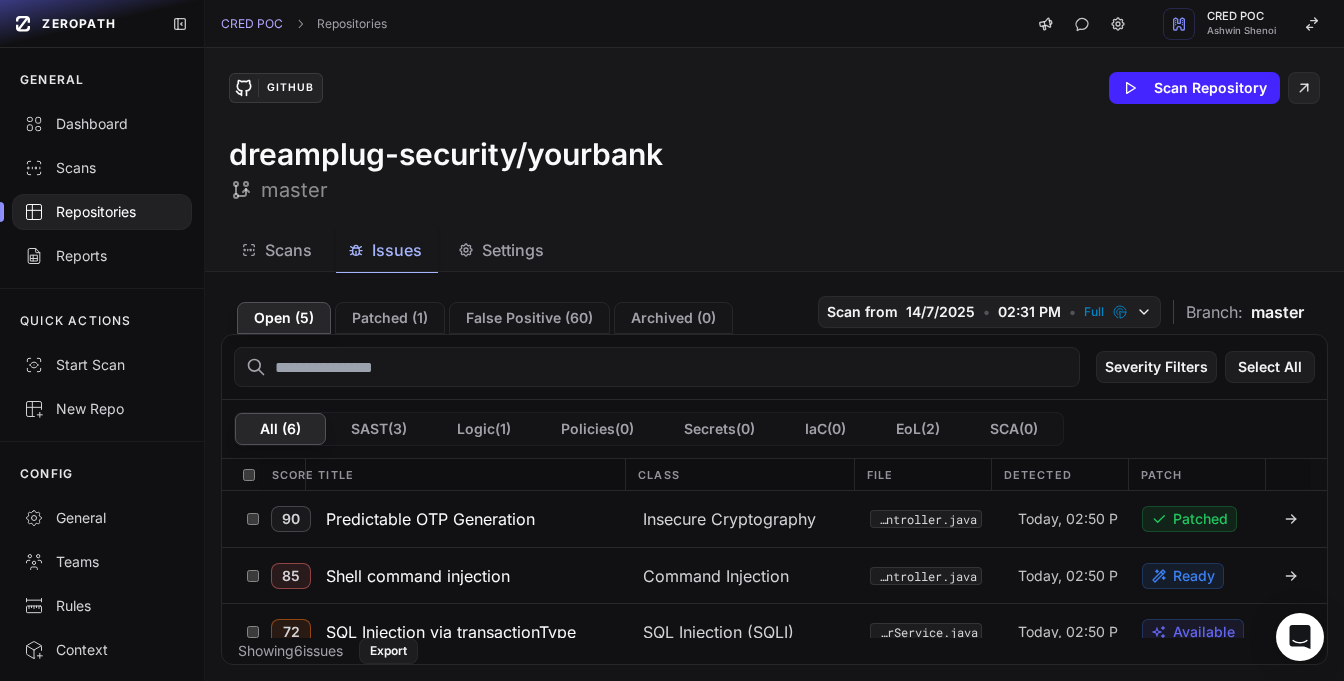 click on "False Positive ( 60 )" at bounding box center [529, 318] 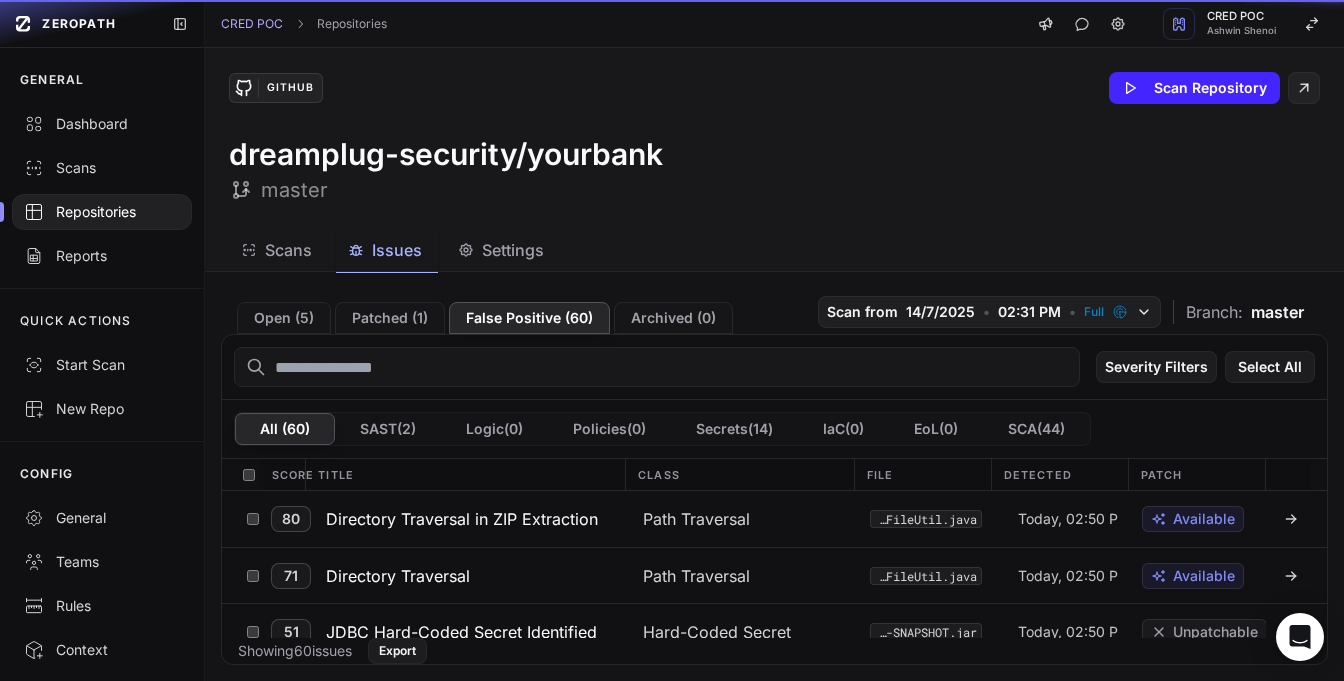 scroll, scrollTop: 0, scrollLeft: -1, axis: horizontal 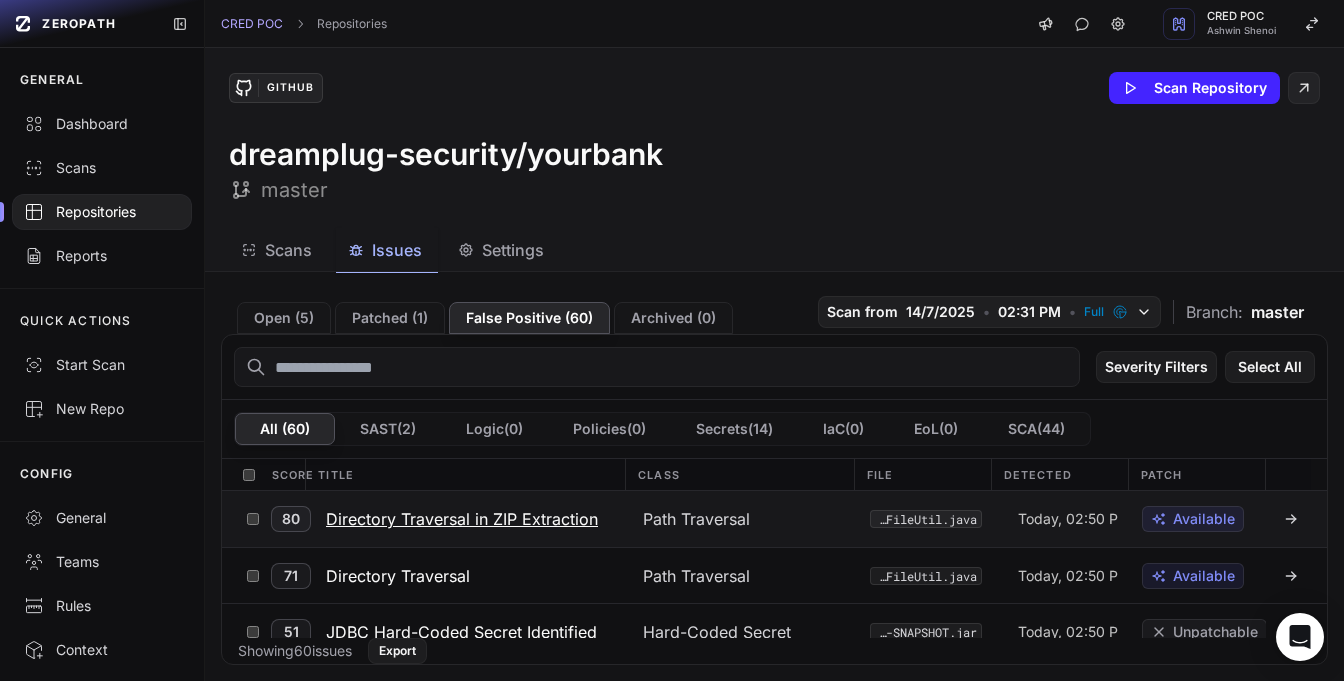 click on "Directory Traversal in ZIP Extraction" at bounding box center (462, 519) 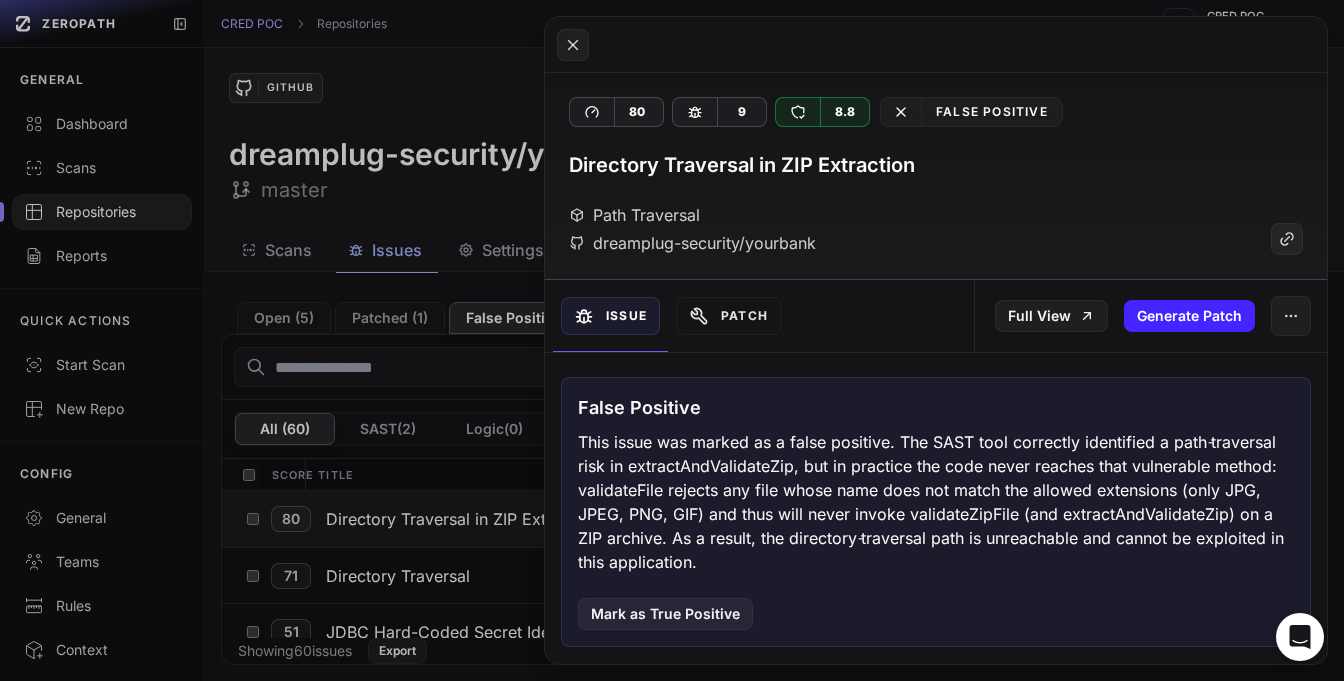 click on "This issue was marked as a false positive. The SAST tool correctly identified a path‐traversal risk in extractAndValidateZip, but in practice the code never reaches that vulnerable method: validateFile rejects any file whose name does not match the allowed extensions (only JPG, JPEG, PNG, GIF) and thus will never invoke validateZipFile (and extractAndValidateZip) on a ZIP archive. As a result, the directory‐traversal path is unreachable and cannot be exploited in this application." at bounding box center (936, 502) 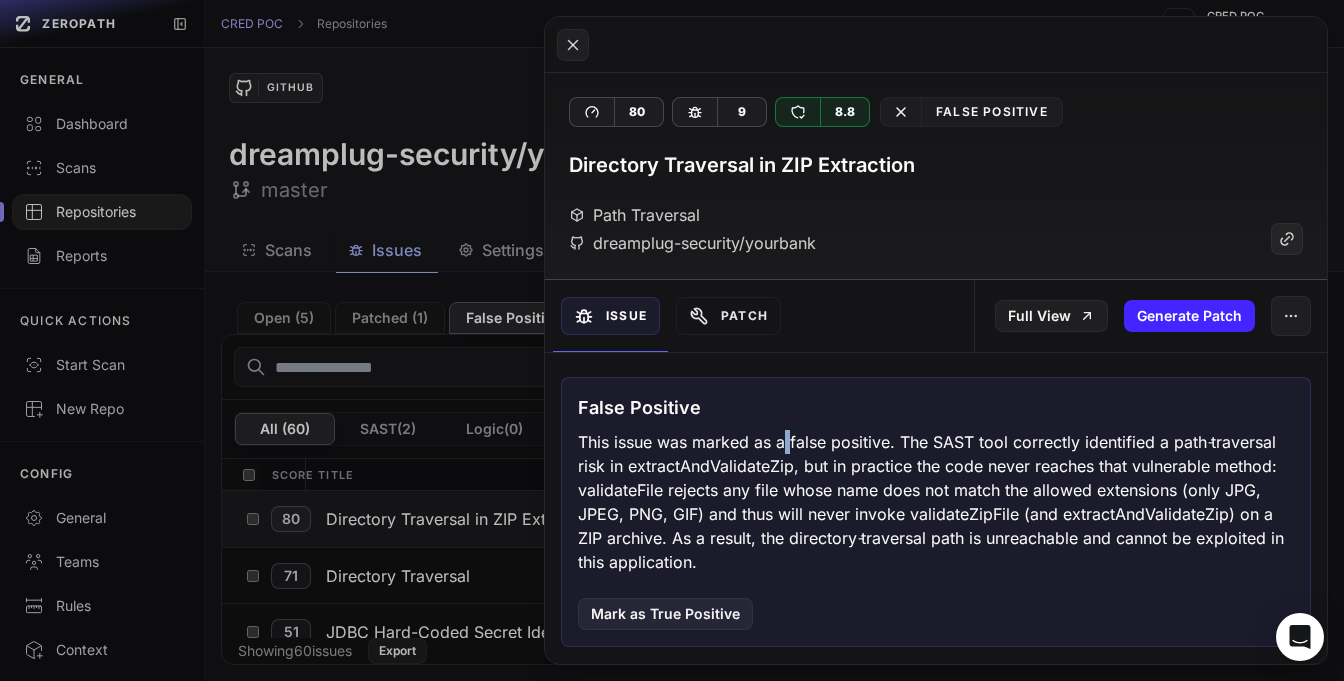 click on "This issue was marked as a false positive. The SAST tool correctly identified a path‐traversal risk in extractAndValidateZip, but in practice the code never reaches that vulnerable method: validateFile rejects any file whose name does not match the allowed extensions (only JPG, JPEG, PNG, GIF) and thus will never invoke validateZipFile (and extractAndValidateZip) on a ZIP archive. As a result, the directory‐traversal path is unreachable and cannot be exploited in this application." at bounding box center [936, 502] 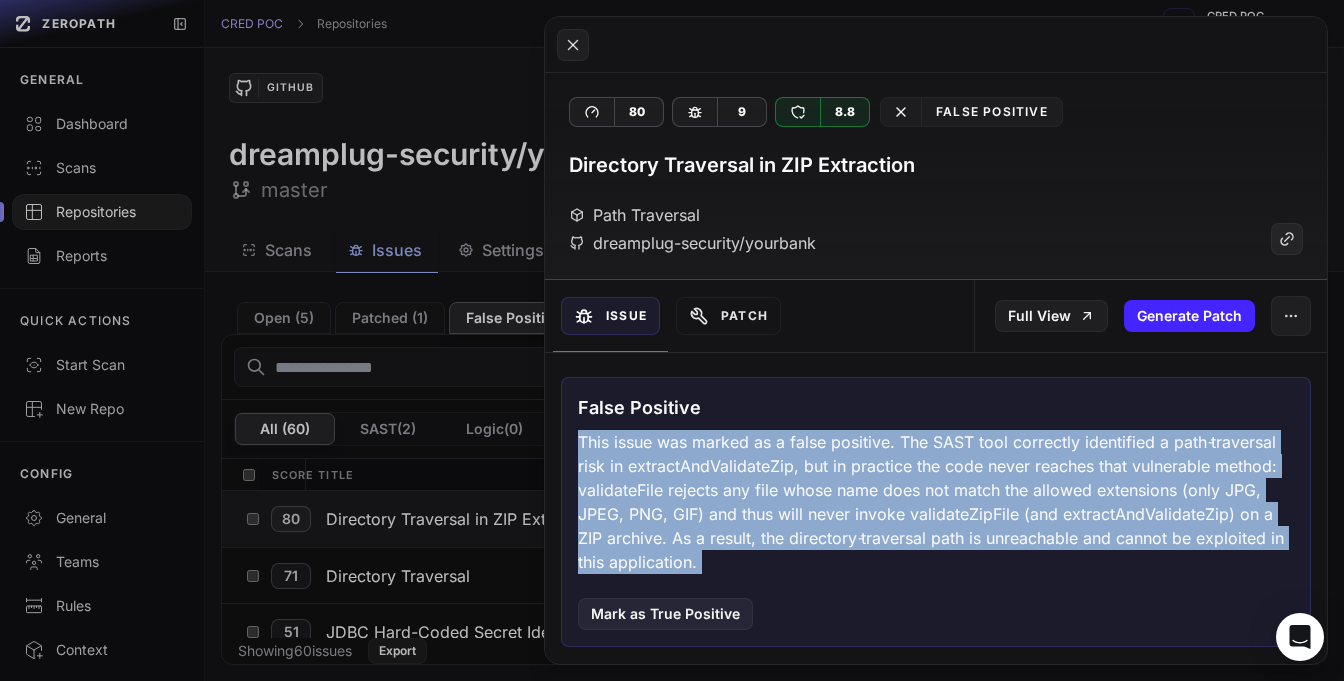 click on "This issue was marked as a false positive. The SAST tool correctly identified a path‐traversal risk in extractAndValidateZip, but in practice the code never reaches that vulnerable method: validateFile rejects any file whose name does not match the allowed extensions (only JPG, JPEG, PNG, GIF) and thus will never invoke validateZipFile (and extractAndValidateZip) on a ZIP archive. As a result, the directory‐traversal path is unreachable and cannot be exploited in this application." at bounding box center [936, 502] 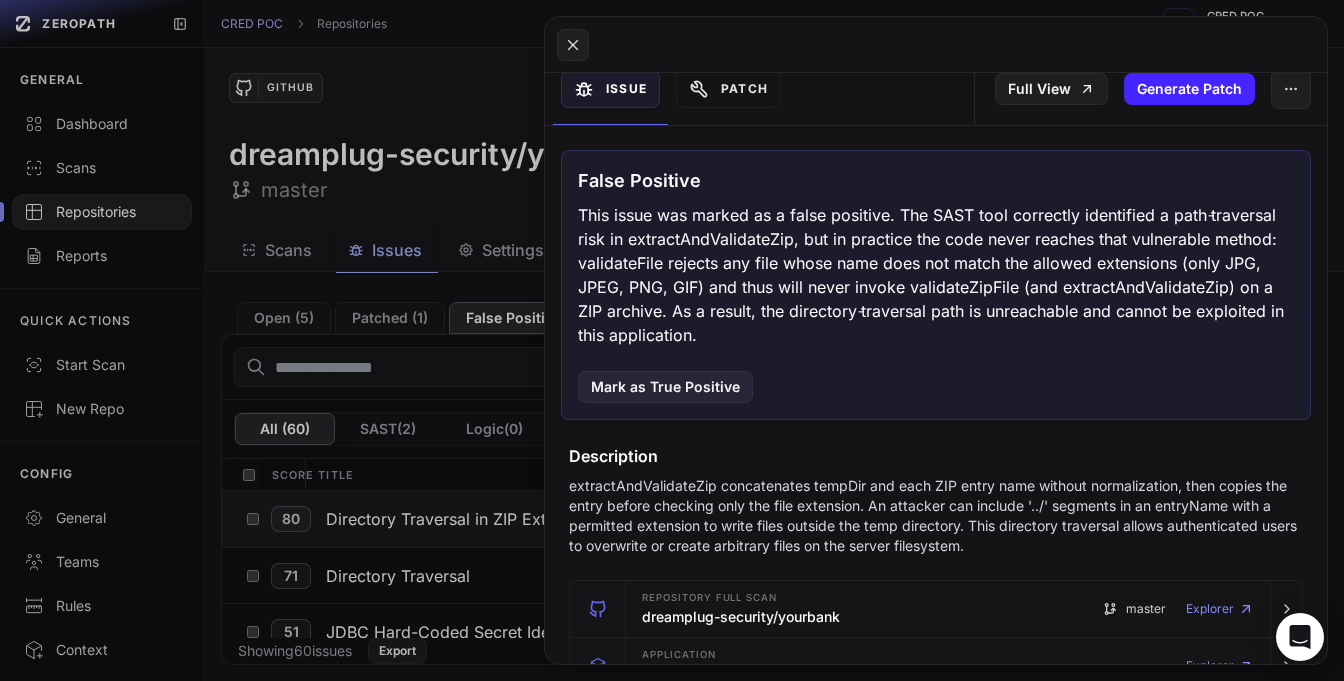 scroll, scrollTop: 299, scrollLeft: 0, axis: vertical 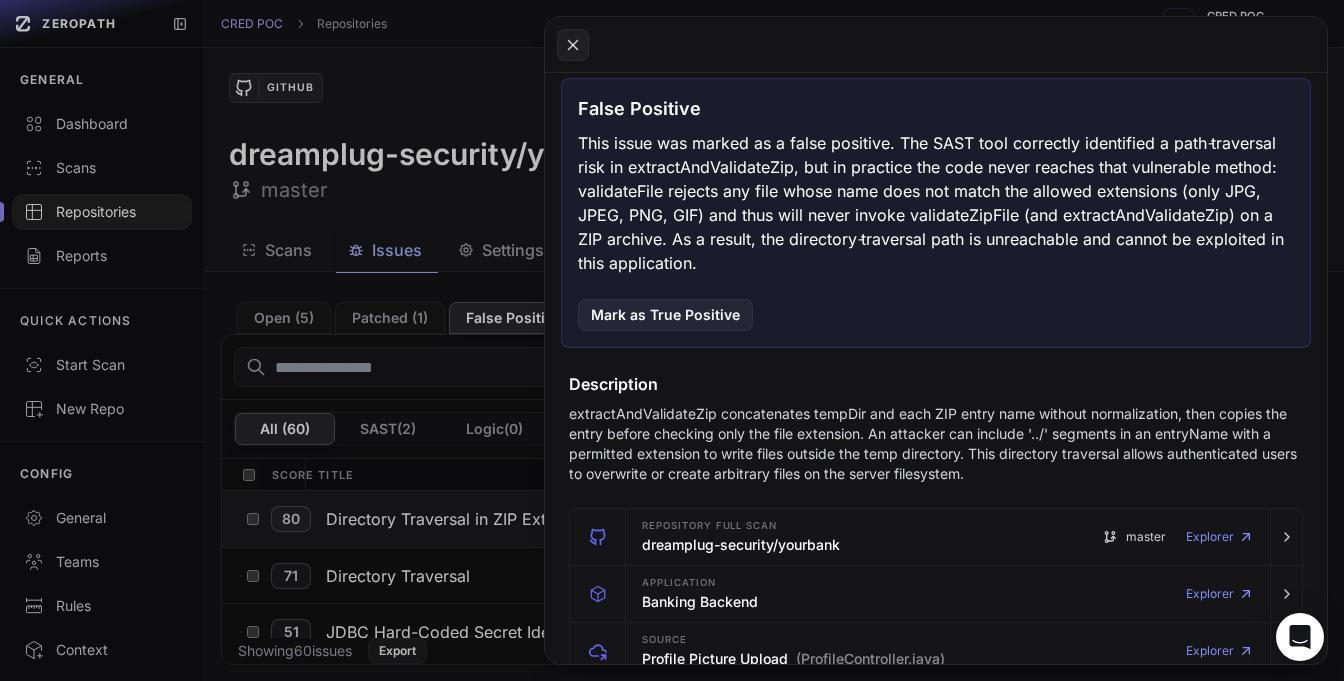 click on "extractAndValidateZip concatenates tempDir and each ZIP entry name without normalization, then copies the entry before checking only the file extension. An attacker can include '../' segments in an entryName with a permitted extension to write files outside the temp directory. This directory traversal allows authenticated users to overwrite or create arbitrary files on the server filesystem." at bounding box center (936, 444) 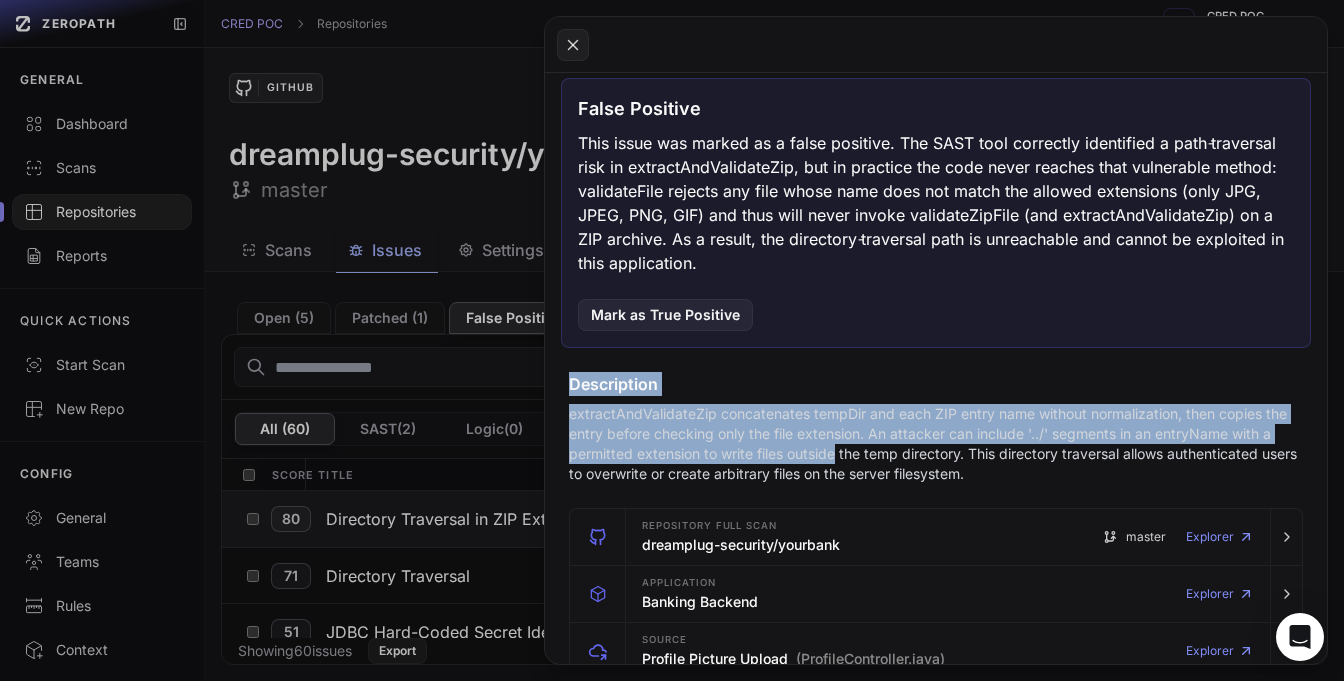 drag, startPoint x: 809, startPoint y: 453, endPoint x: 700, endPoint y: 355, distance: 146.57762 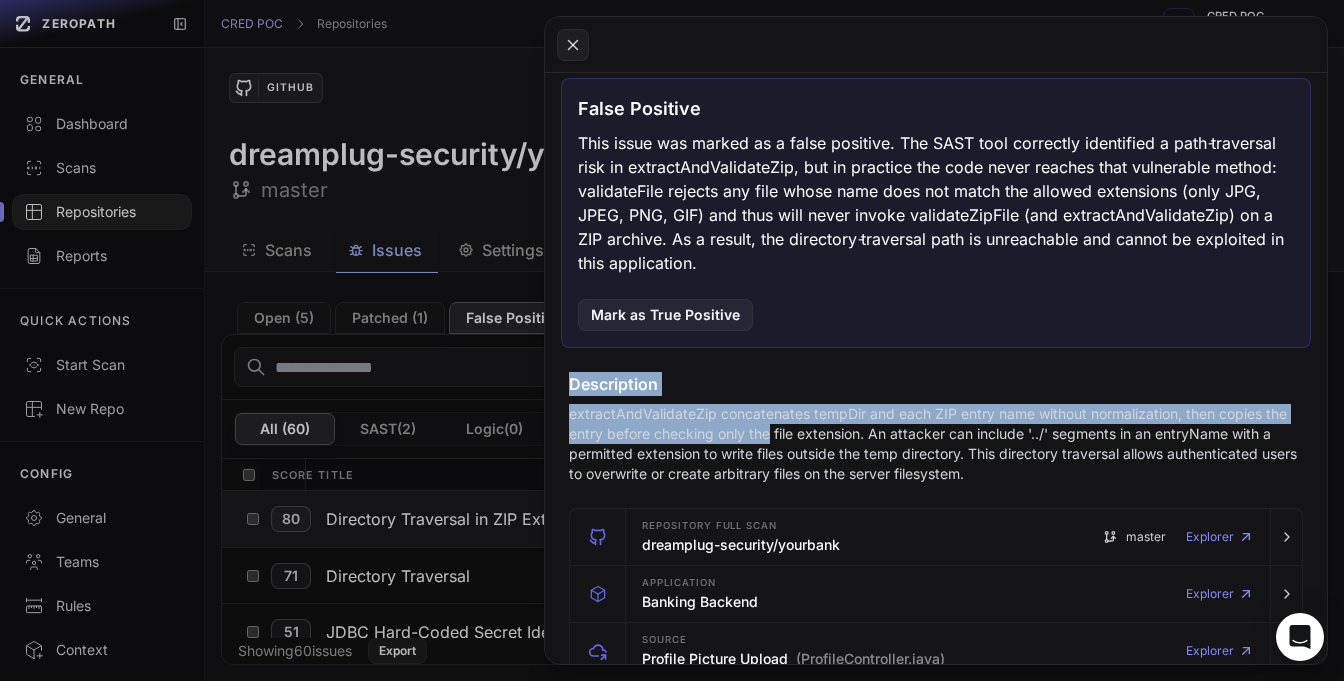 drag, startPoint x: 700, startPoint y: 355, endPoint x: 773, endPoint y: 435, distance: 108.30051 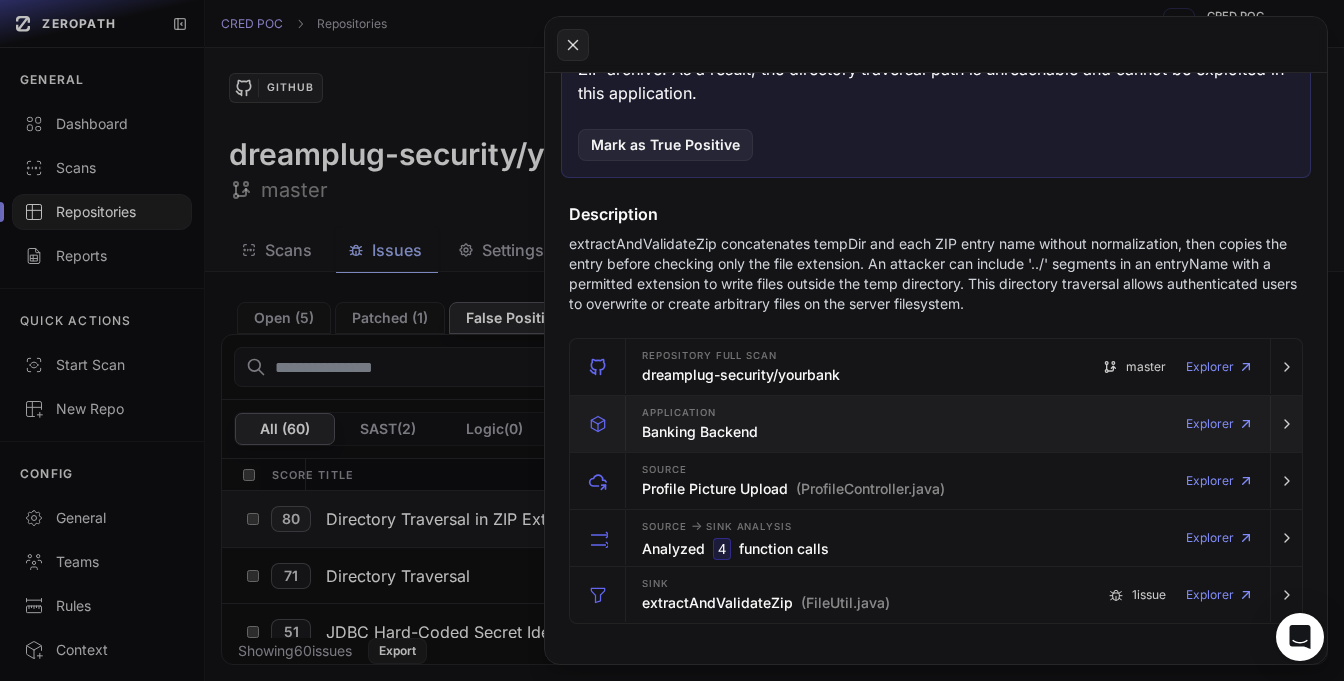 scroll, scrollTop: 645, scrollLeft: 0, axis: vertical 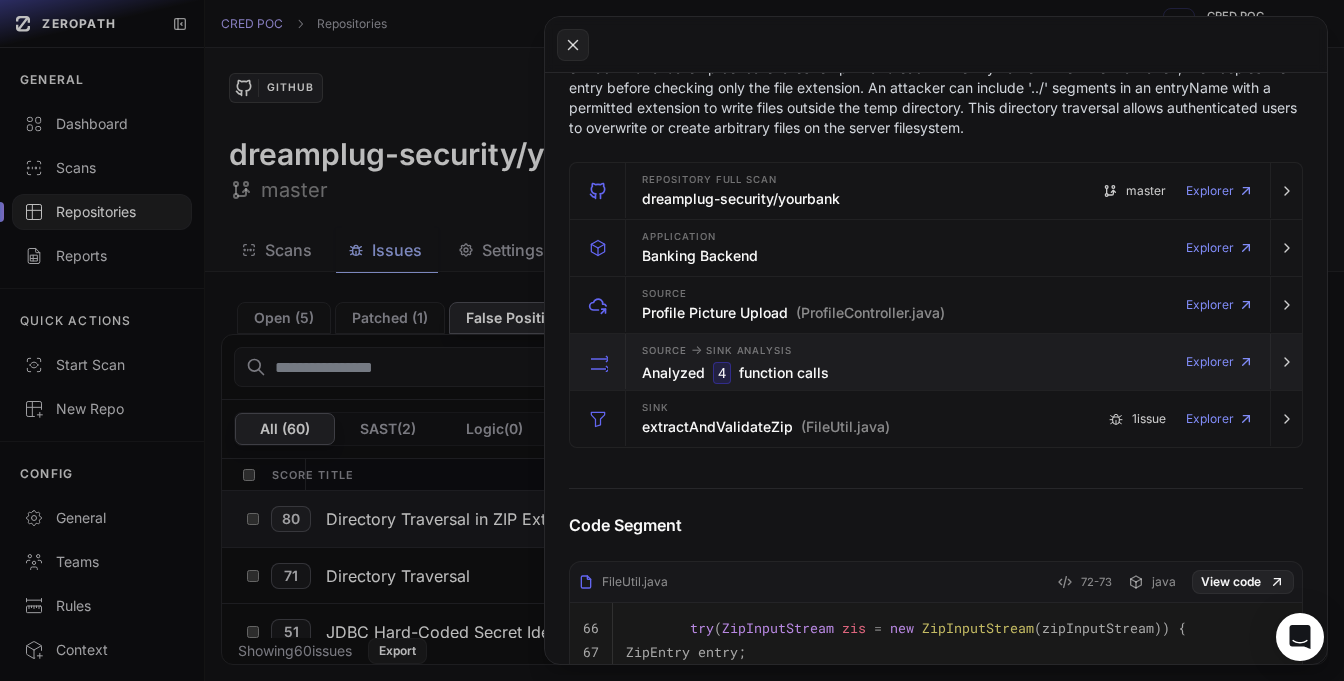 click on "Source    ->   Sink Analysis   Analyzed    4    function calls   Explorer" at bounding box center [948, 362] 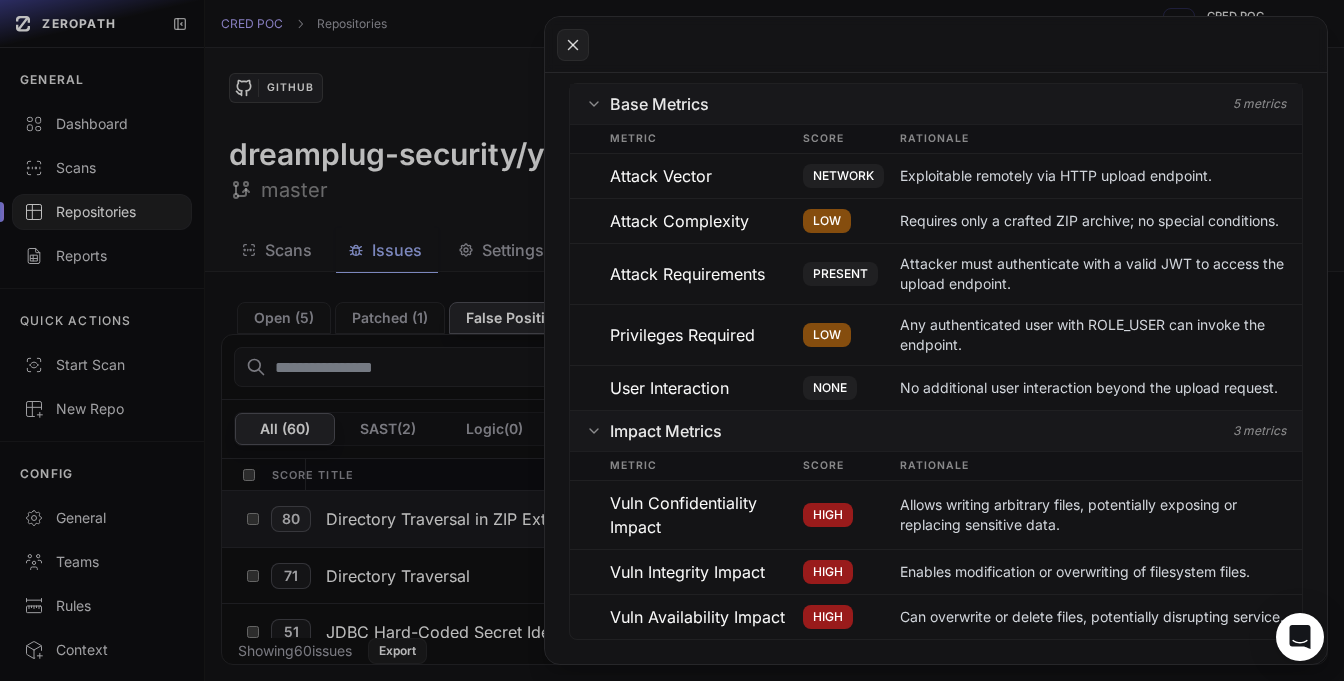 scroll, scrollTop: 1875, scrollLeft: 0, axis: vertical 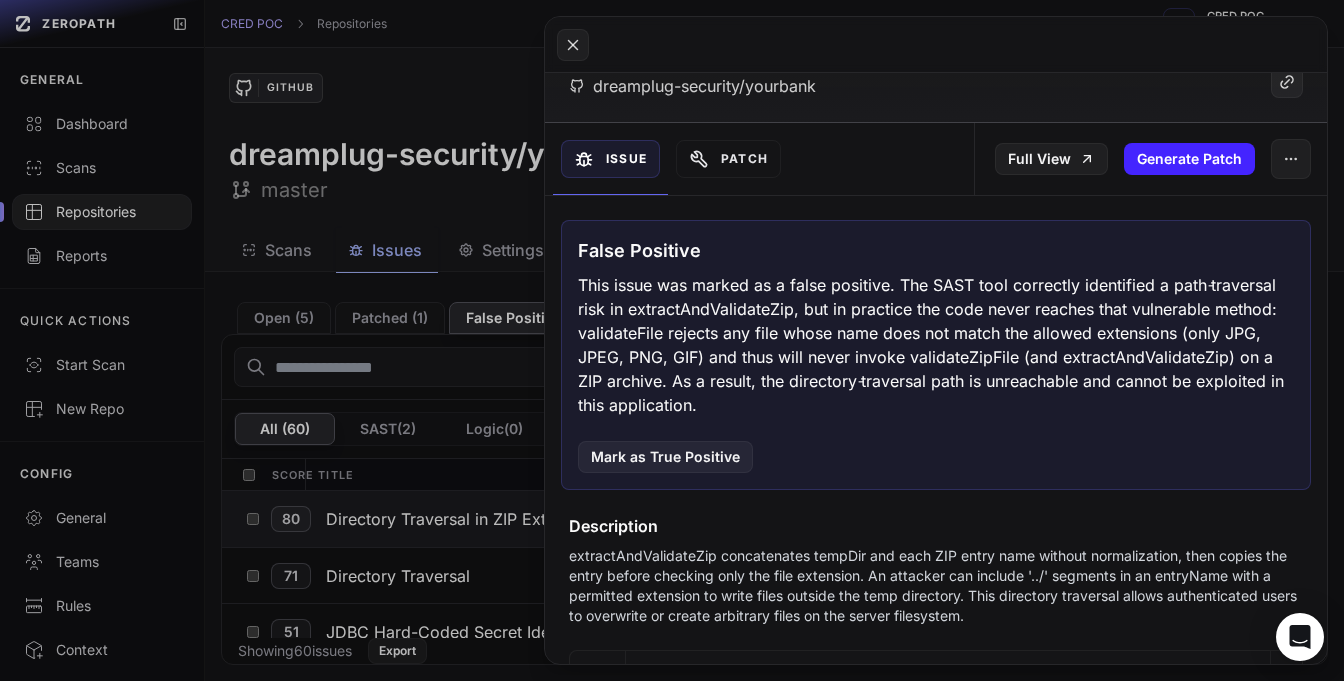 click on "This issue was marked as a false positive. The SAST tool correctly identified a path‐traversal risk in extractAndValidateZip, but in practice the code never reaches that vulnerable method: validateFile rejects any file whose name does not match the allowed extensions (only JPG, JPEG, PNG, GIF) and thus will never invoke validateZipFile (and extractAndValidateZip) on a ZIP archive. As a result, the directory‐traversal path is unreachable and cannot be exploited in this application." at bounding box center (936, 345) 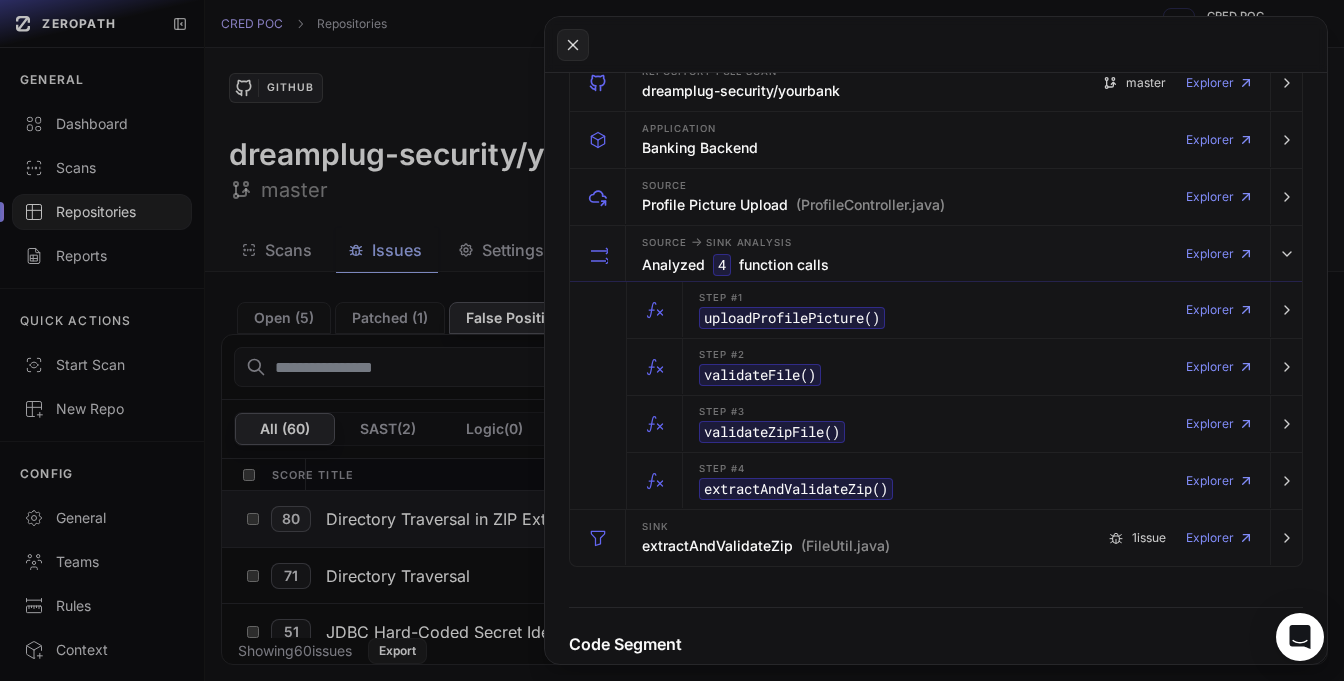 scroll, scrollTop: 754, scrollLeft: 0, axis: vertical 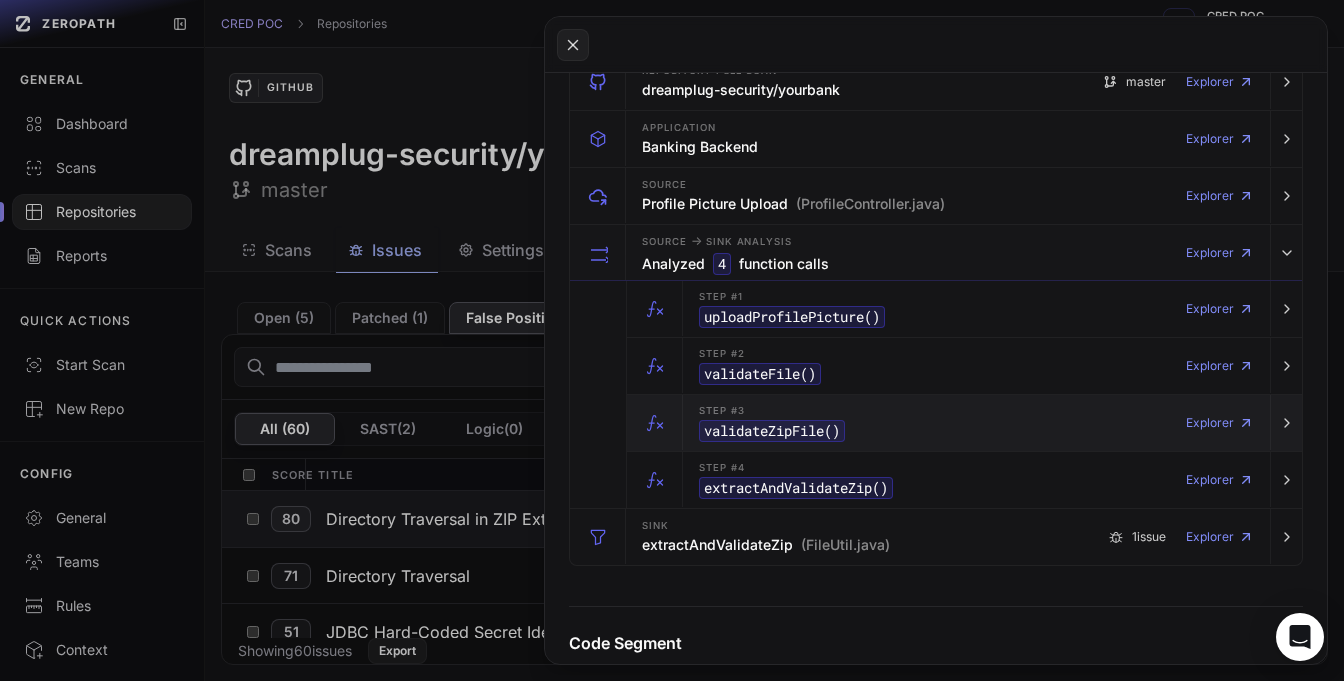 click on "validateZipFile ()" at bounding box center (772, 431) 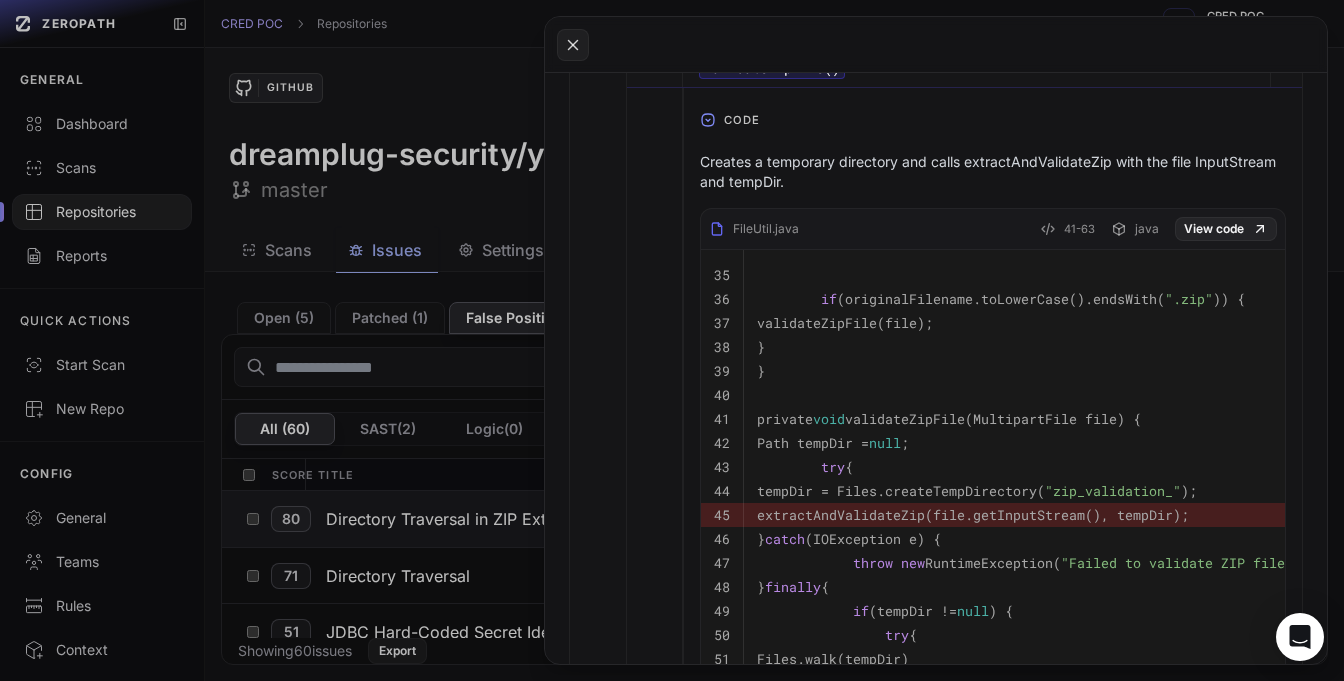 scroll, scrollTop: 1121, scrollLeft: 0, axis: vertical 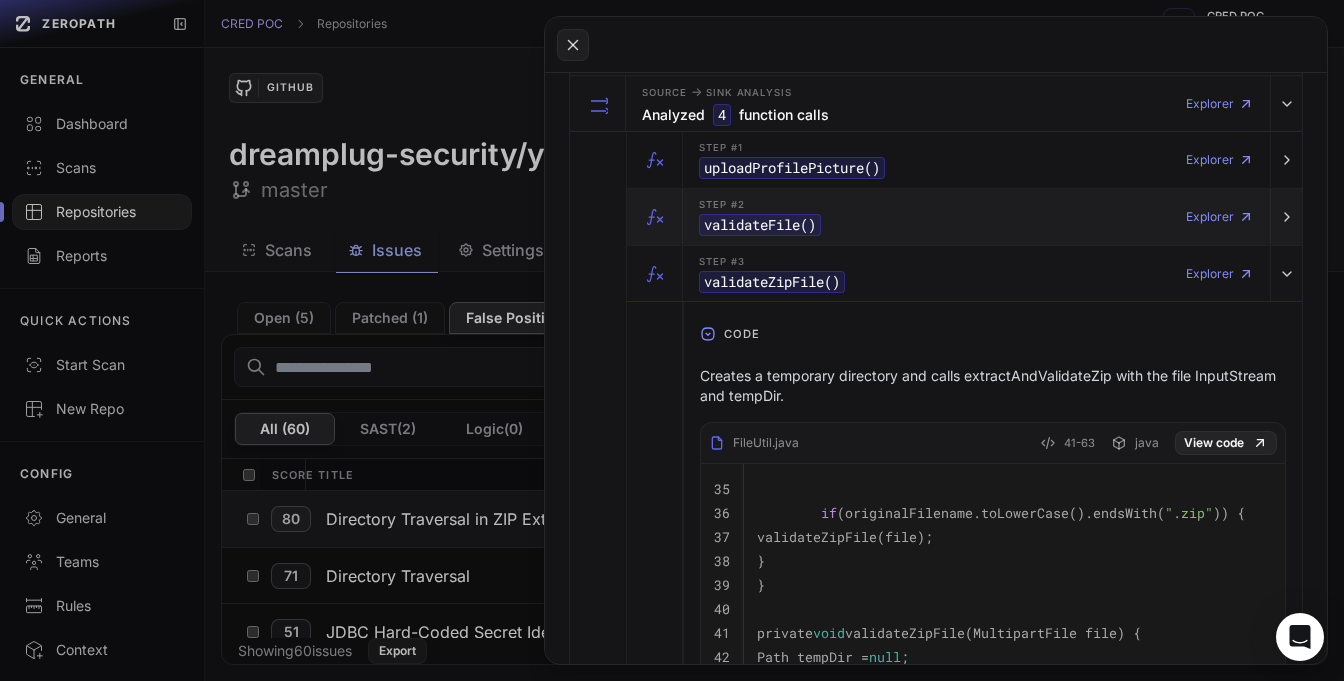 click on "validateFile ()" at bounding box center (760, 225) 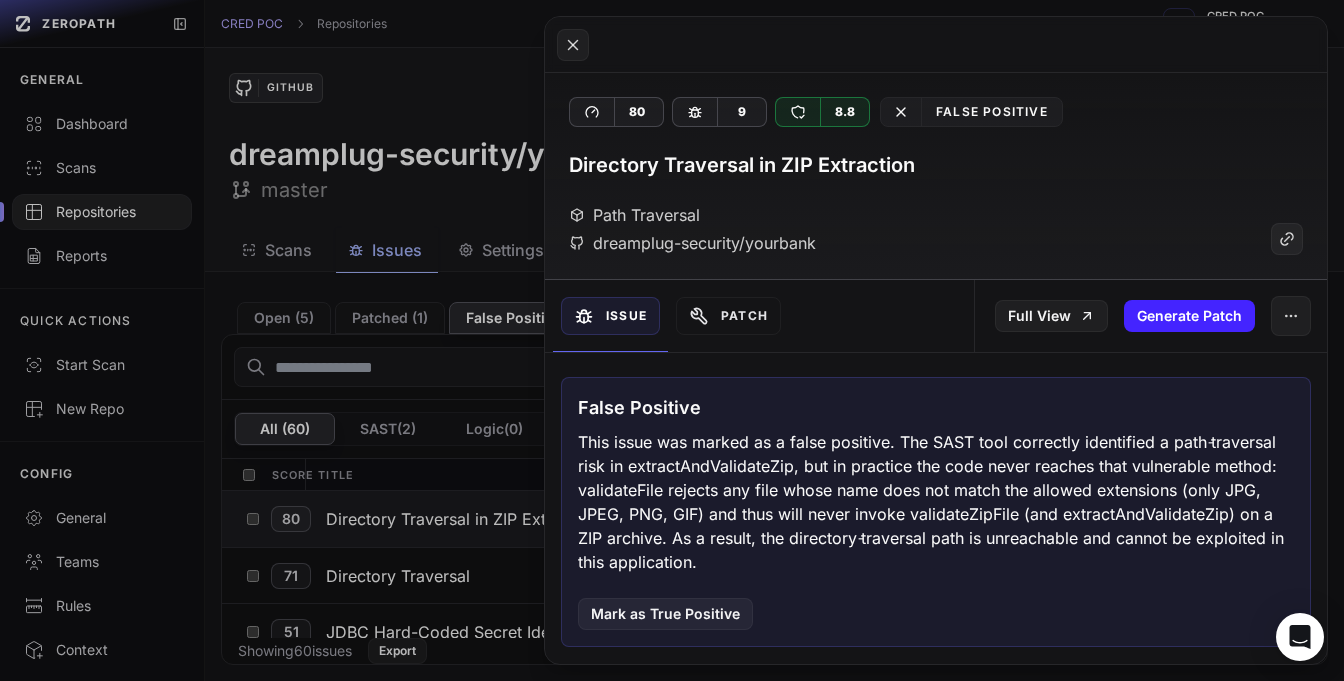 scroll, scrollTop: 0, scrollLeft: 0, axis: both 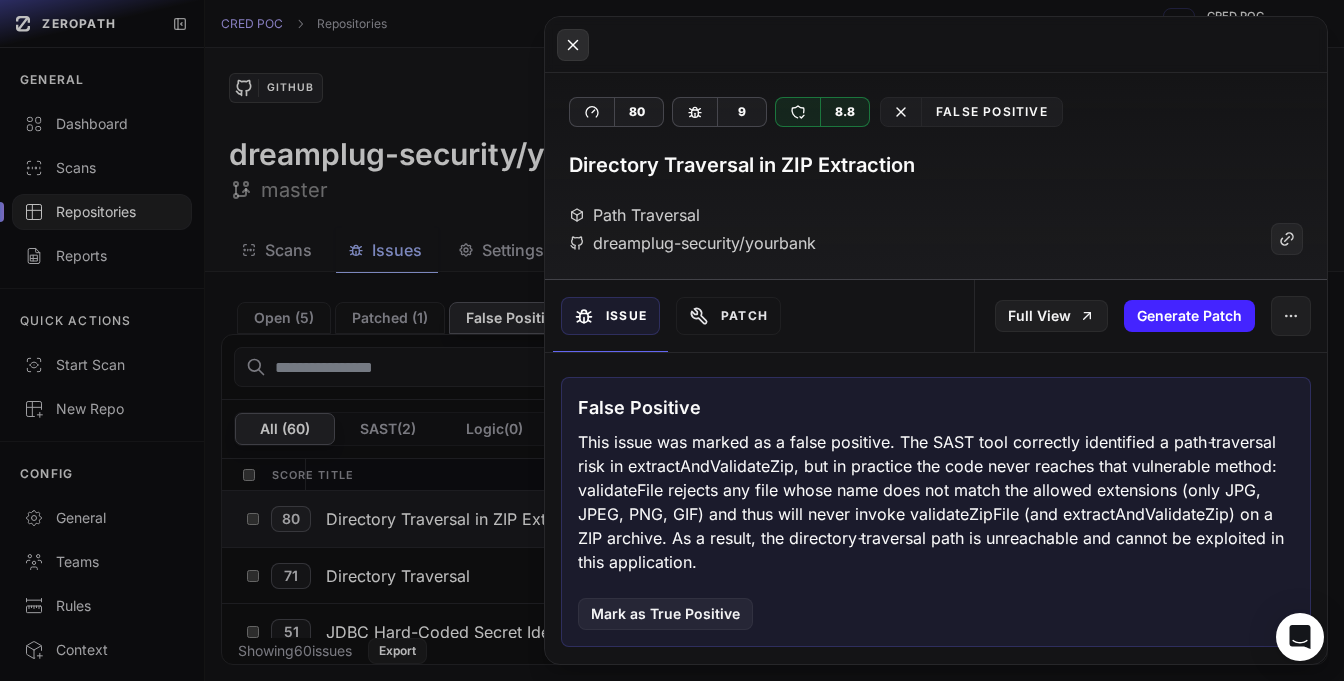 click 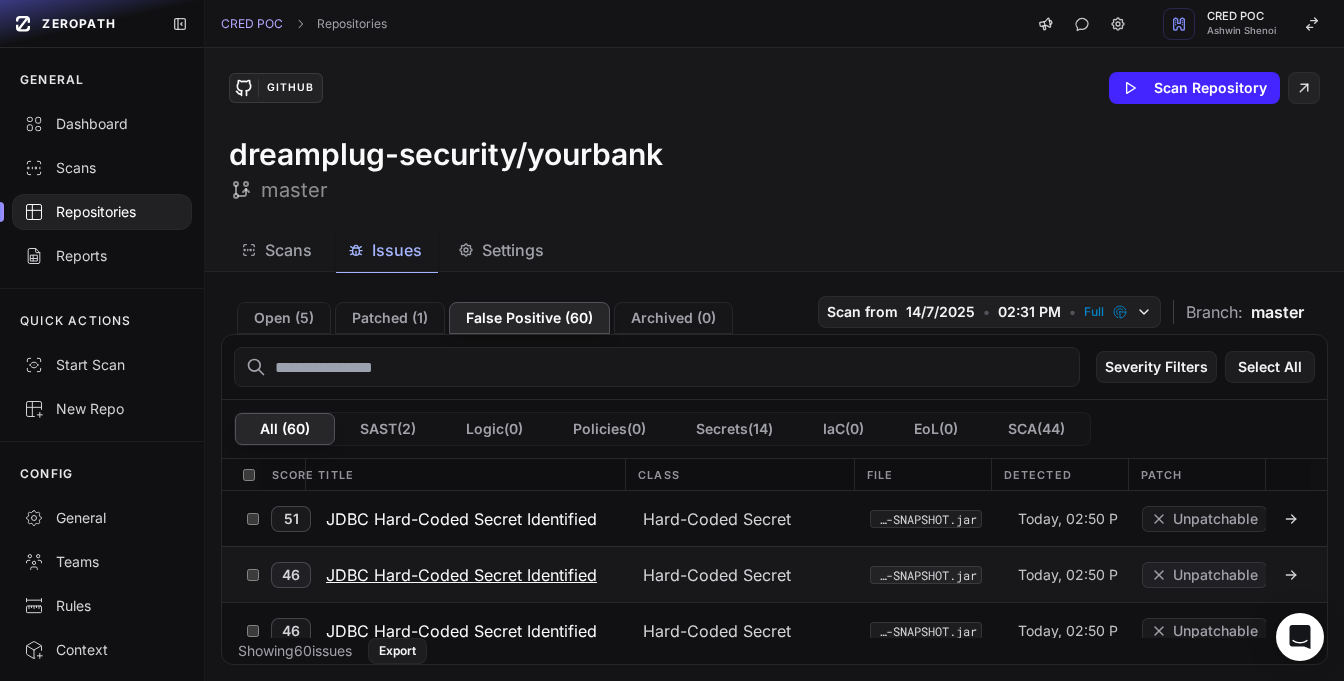 scroll, scrollTop: 96, scrollLeft: 0, axis: vertical 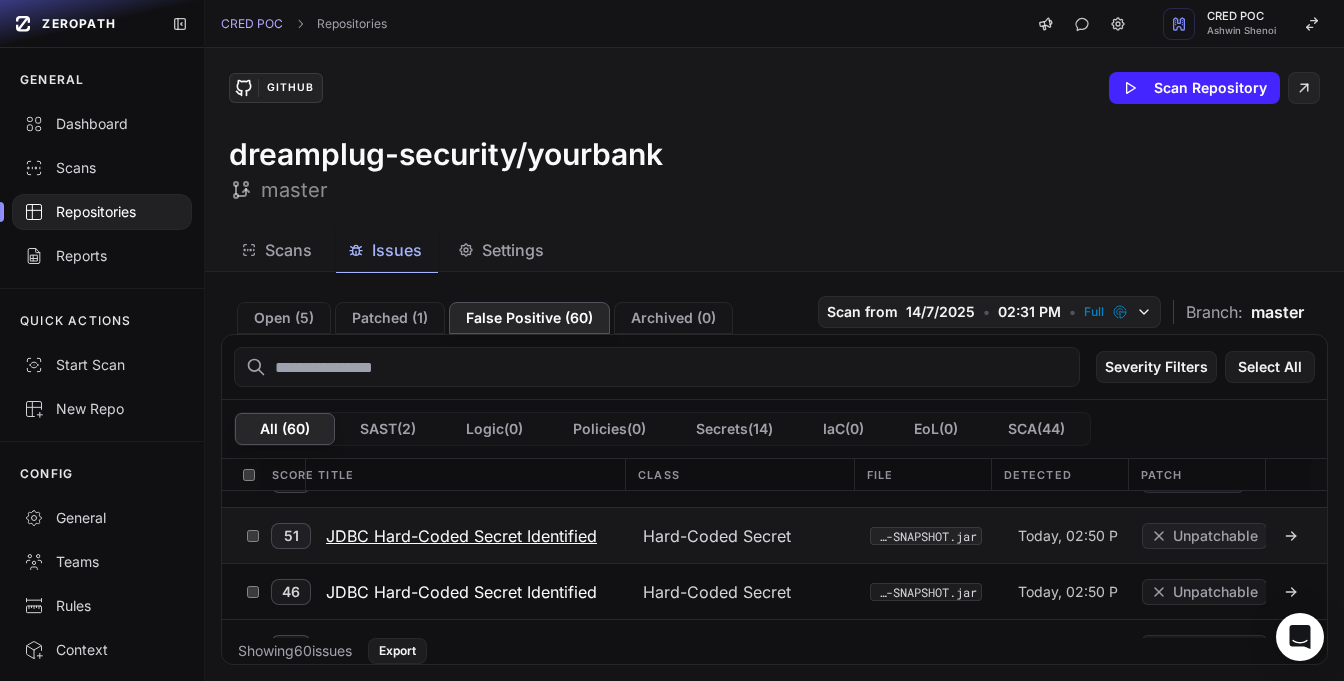 click on "JDBC Hard-Coded Secret Identified" at bounding box center [461, 536] 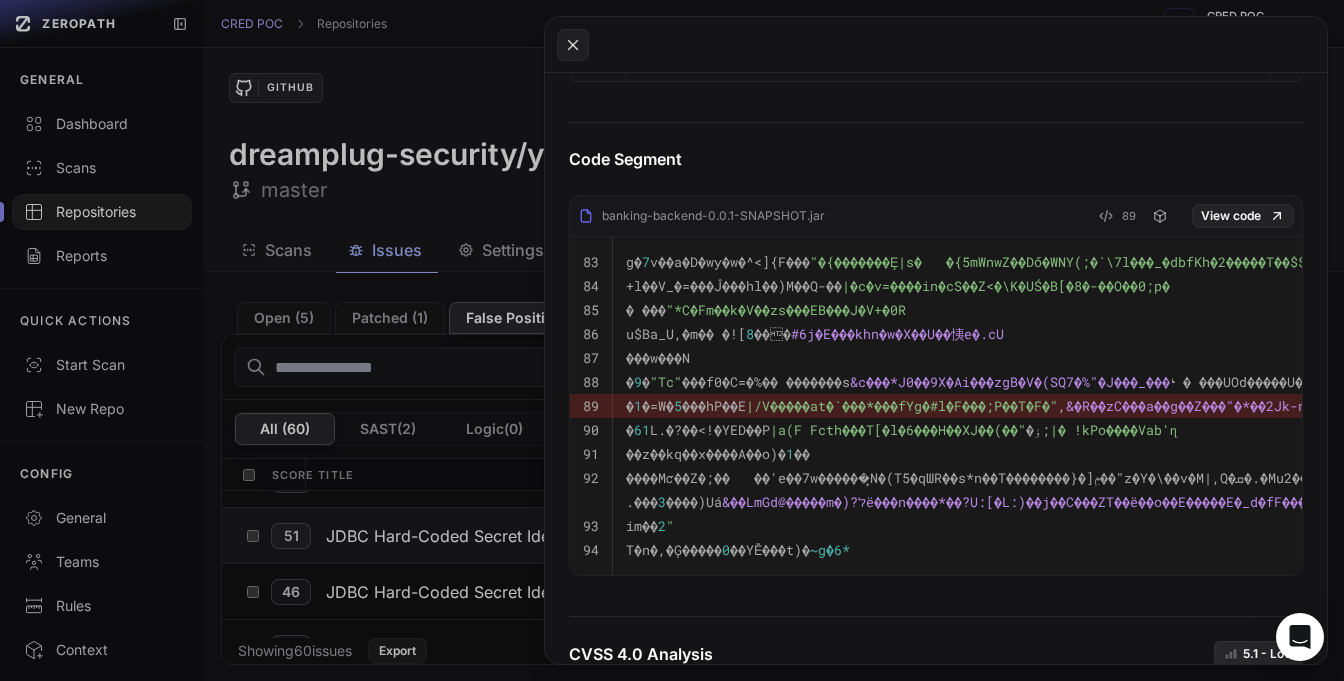 scroll, scrollTop: 892, scrollLeft: 0, axis: vertical 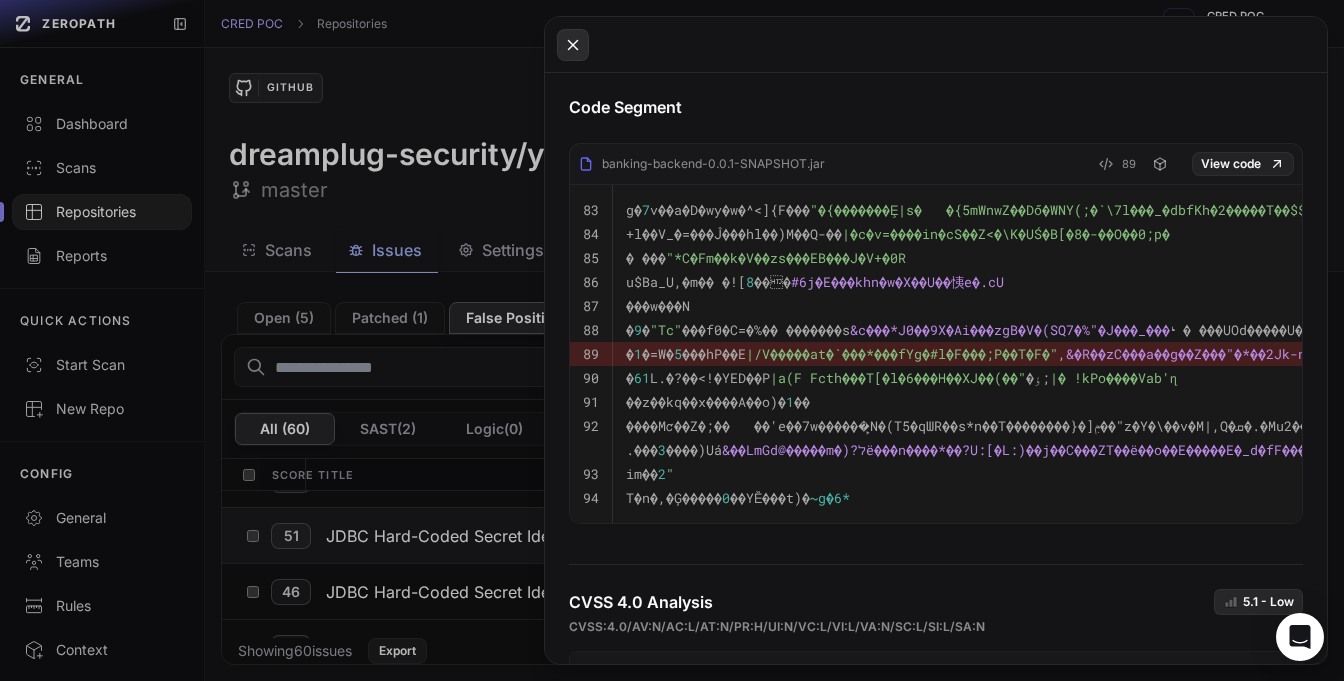 click 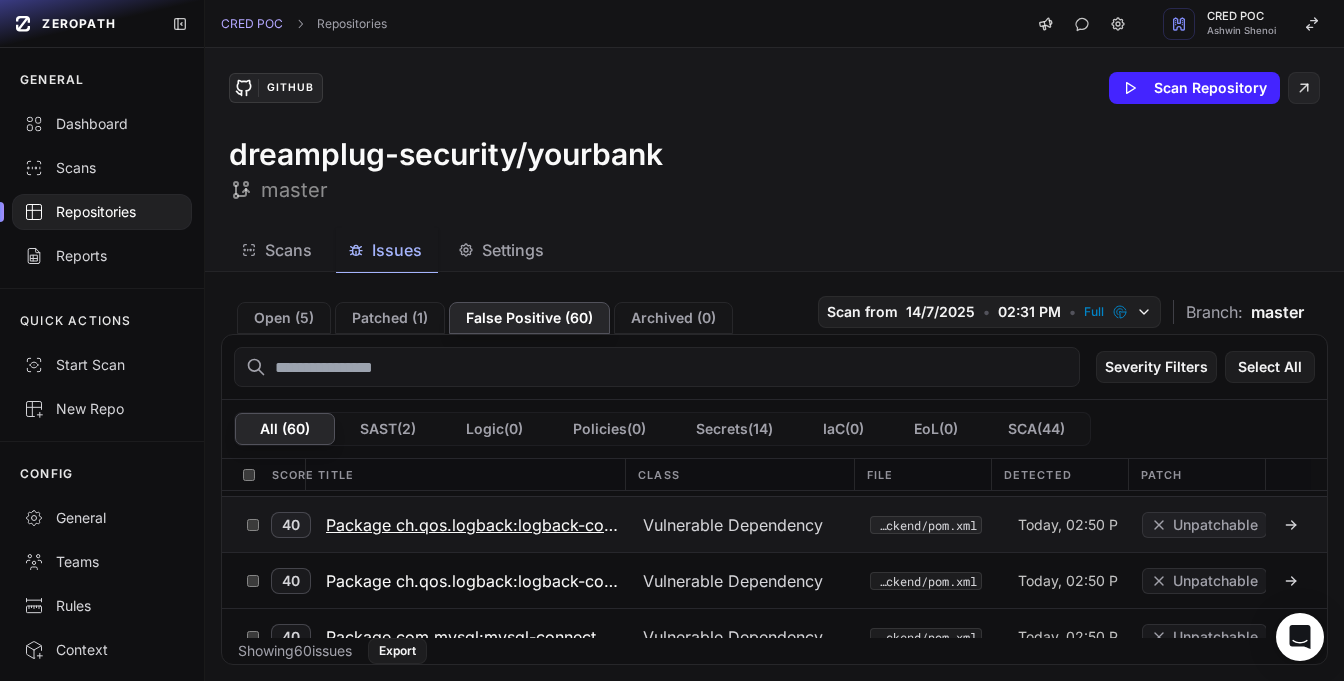 scroll, scrollTop: 457, scrollLeft: 0, axis: vertical 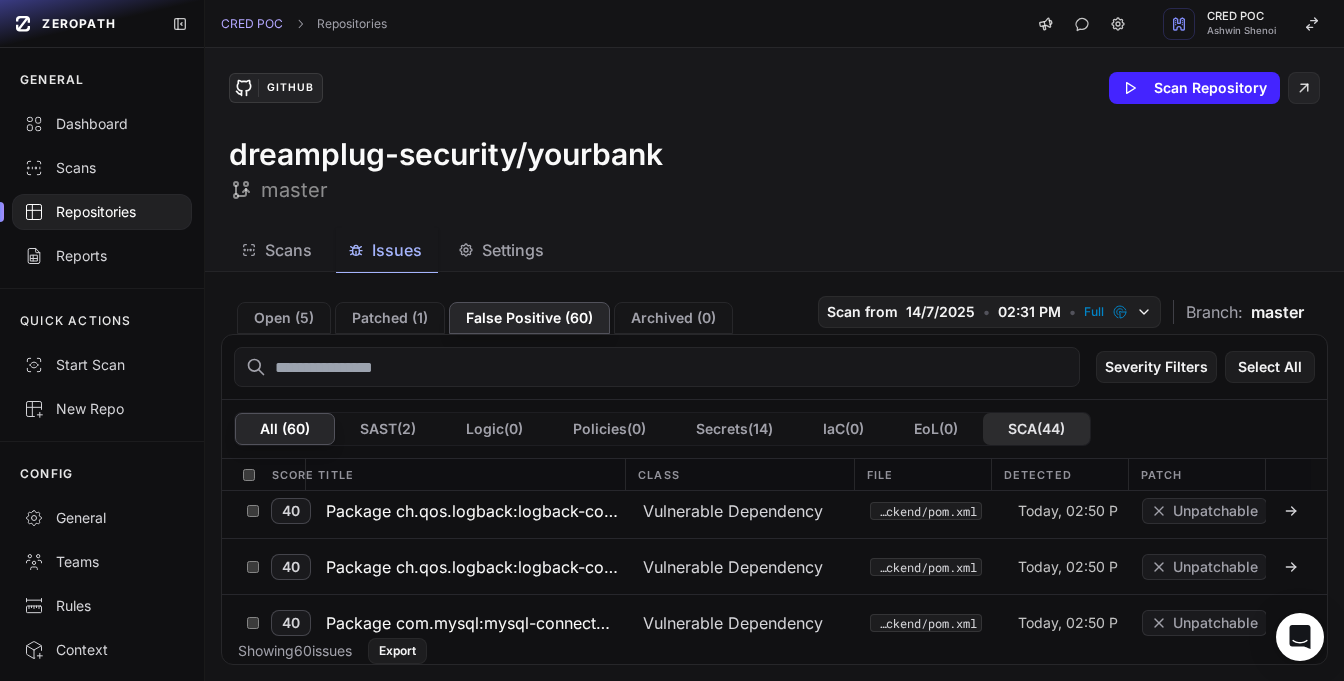 click on "SCA  ( 44 )" at bounding box center [1036, 429] 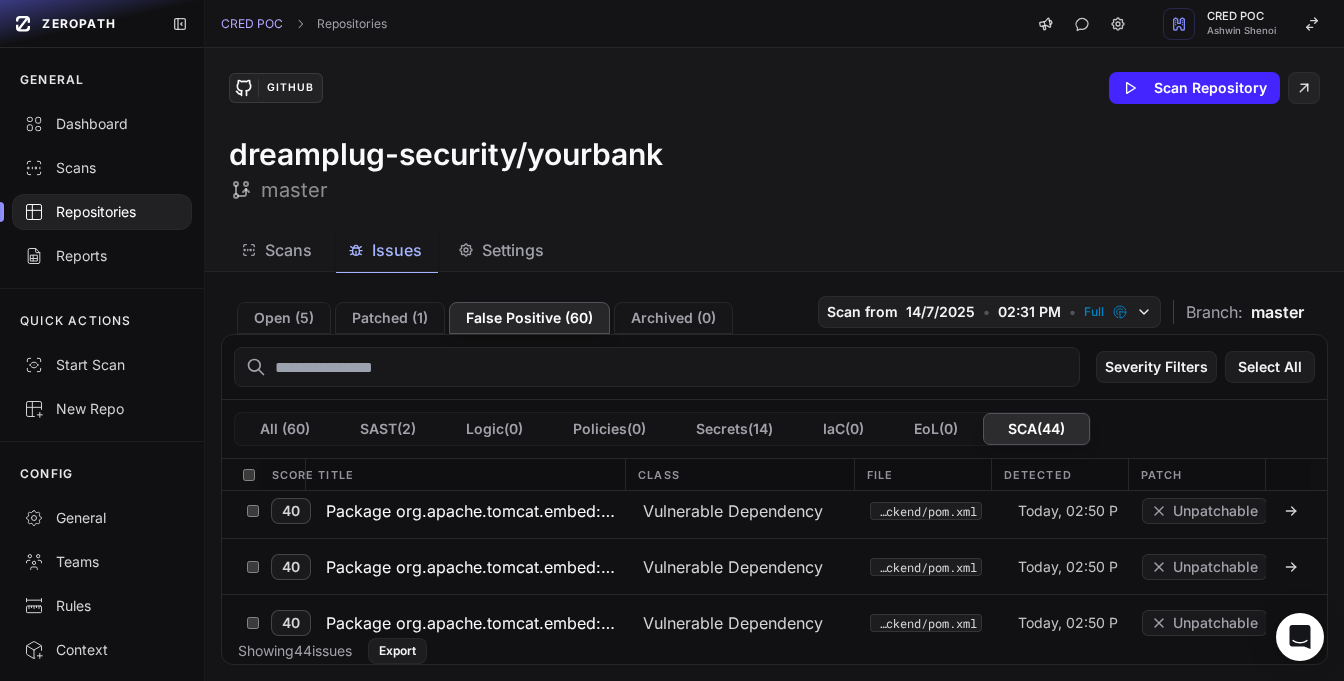 click on "SCA  ( 44 )" at bounding box center (1036, 429) 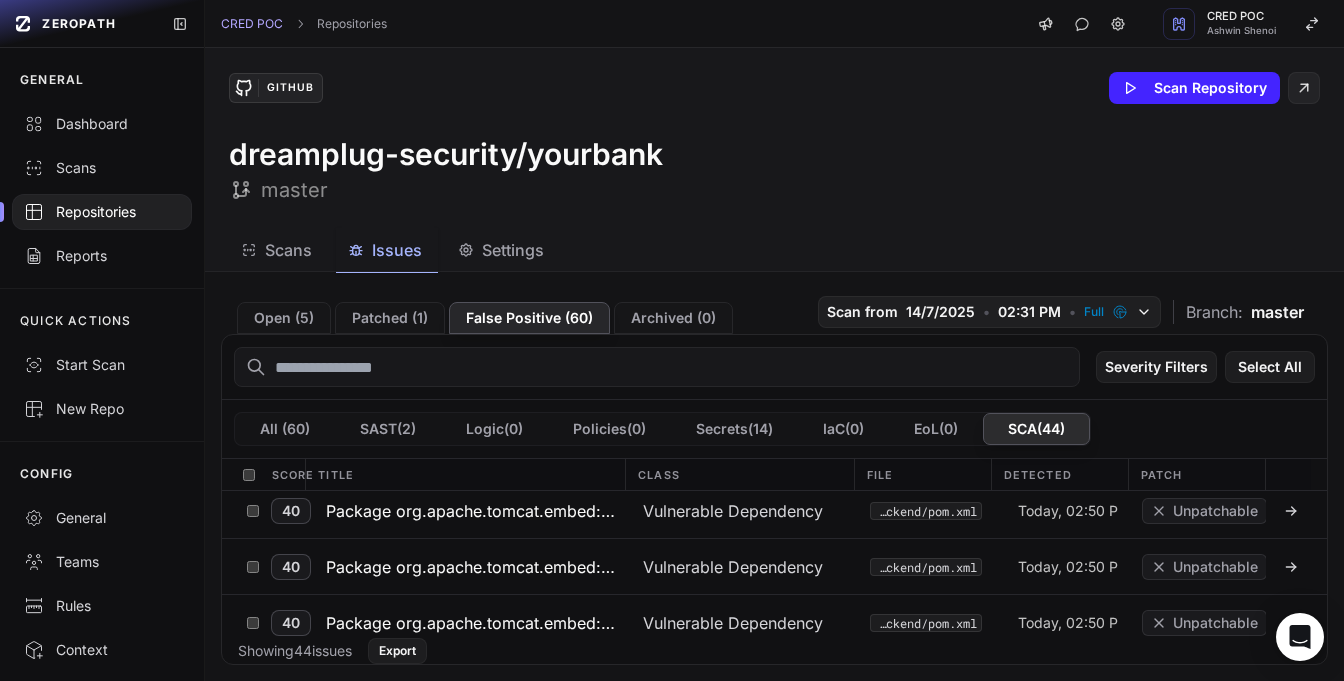 click on "SCA  ( 44 )" at bounding box center (1036, 429) 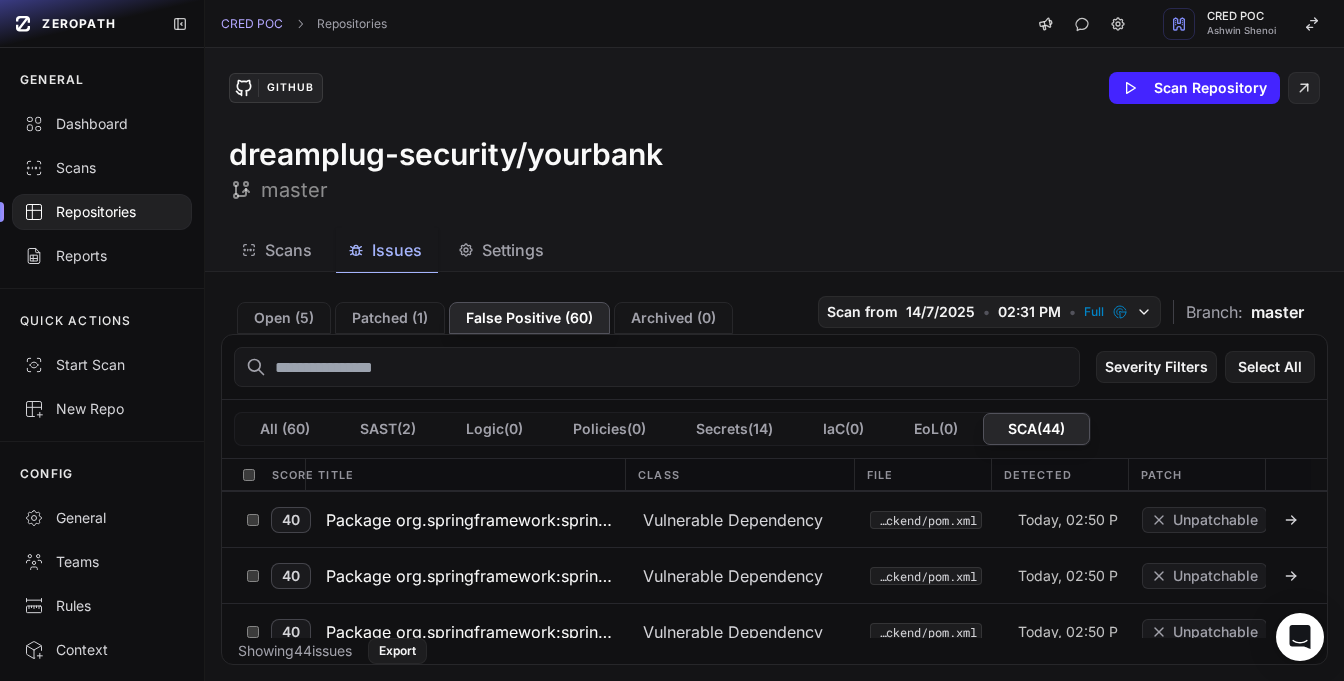 scroll, scrollTop: 1928, scrollLeft: 0, axis: vertical 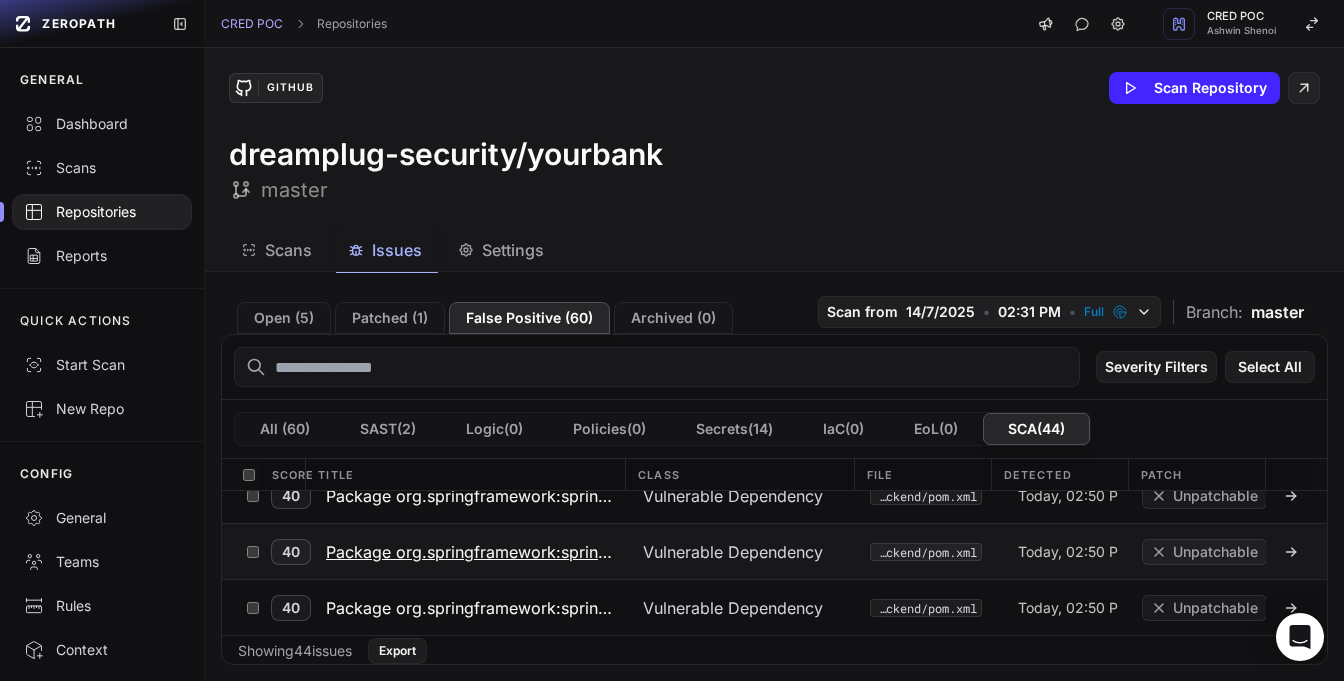 click on "Package org.springframework:spring-web Version 6.0.9 Has Vulnerability GHSA-2wrp-6fg6-hmc5" at bounding box center (472, 552) 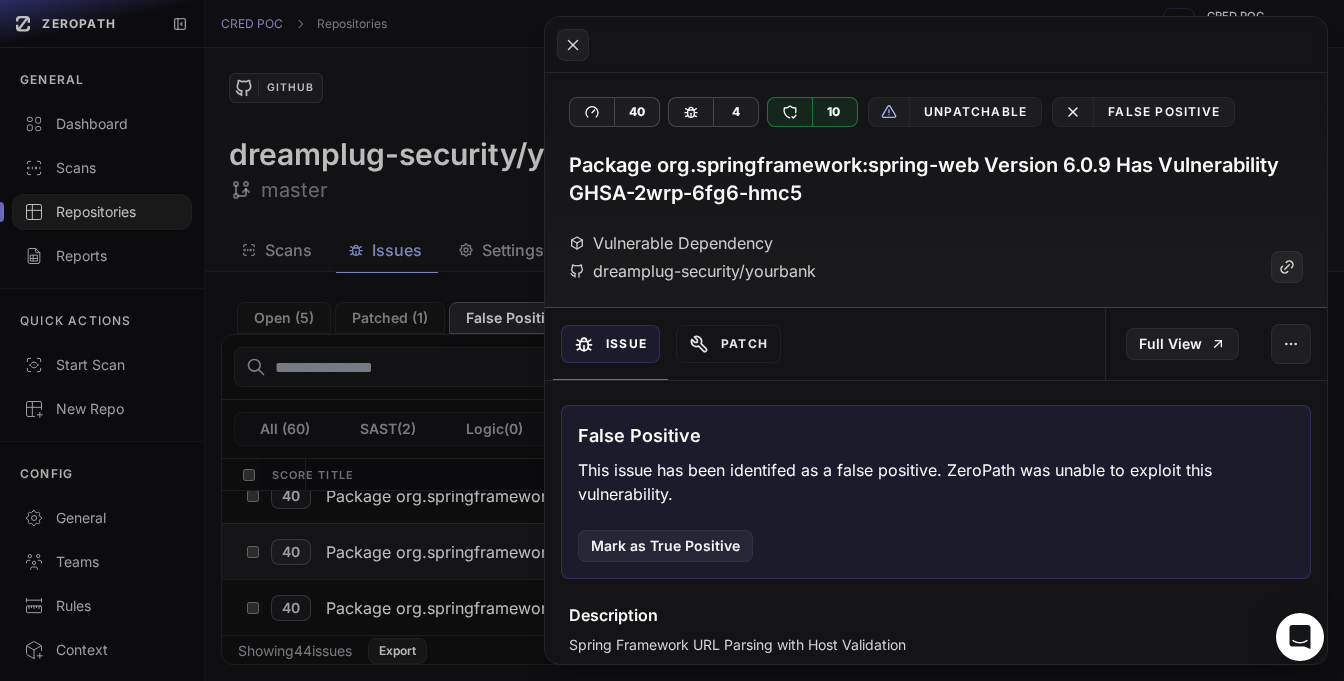 scroll, scrollTop: 0, scrollLeft: 0, axis: both 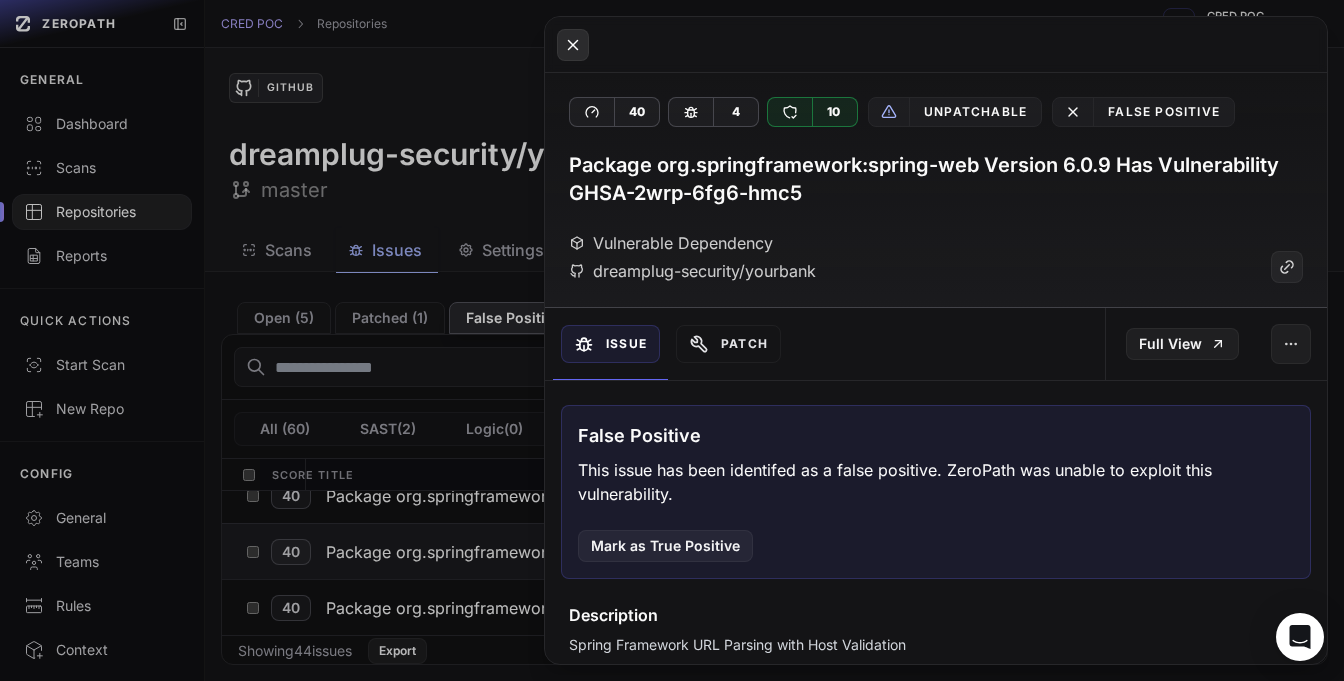 click 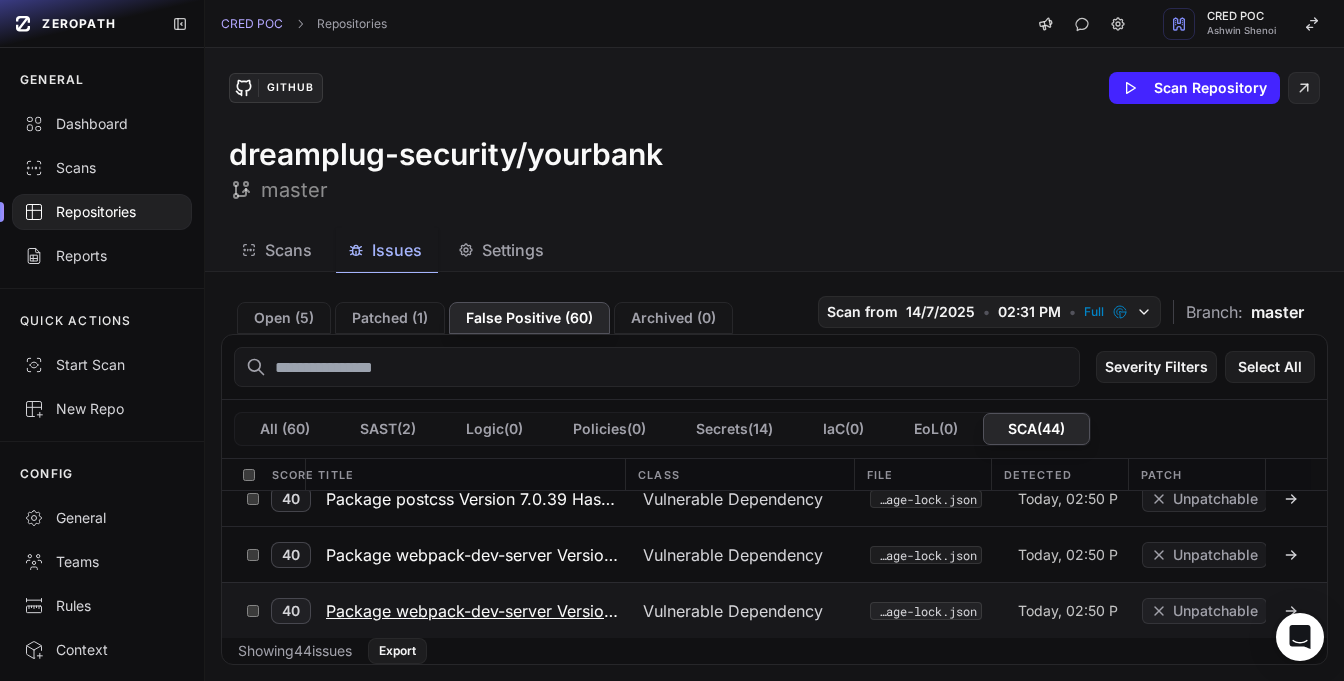 scroll, scrollTop: 2317, scrollLeft: 0, axis: vertical 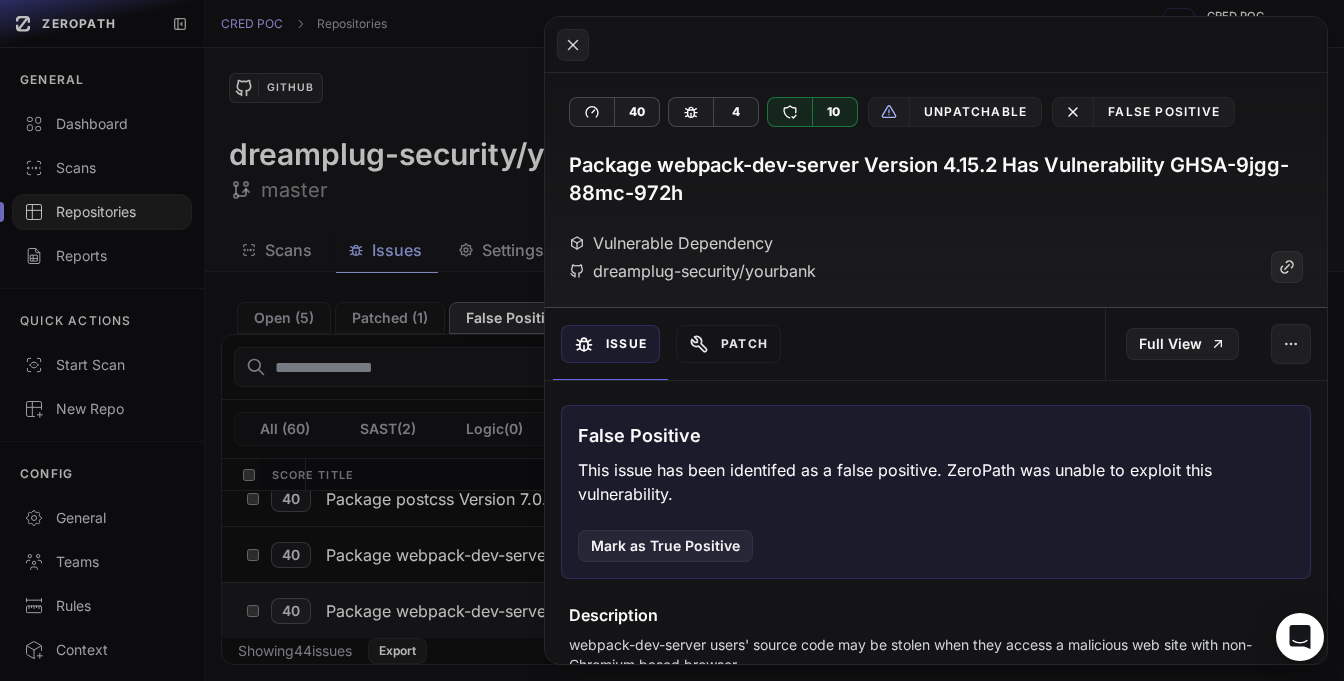 click on "This issue has been identifed as a false positive. ZeroPath was unable to exploit this vulnerability." at bounding box center [936, 482] 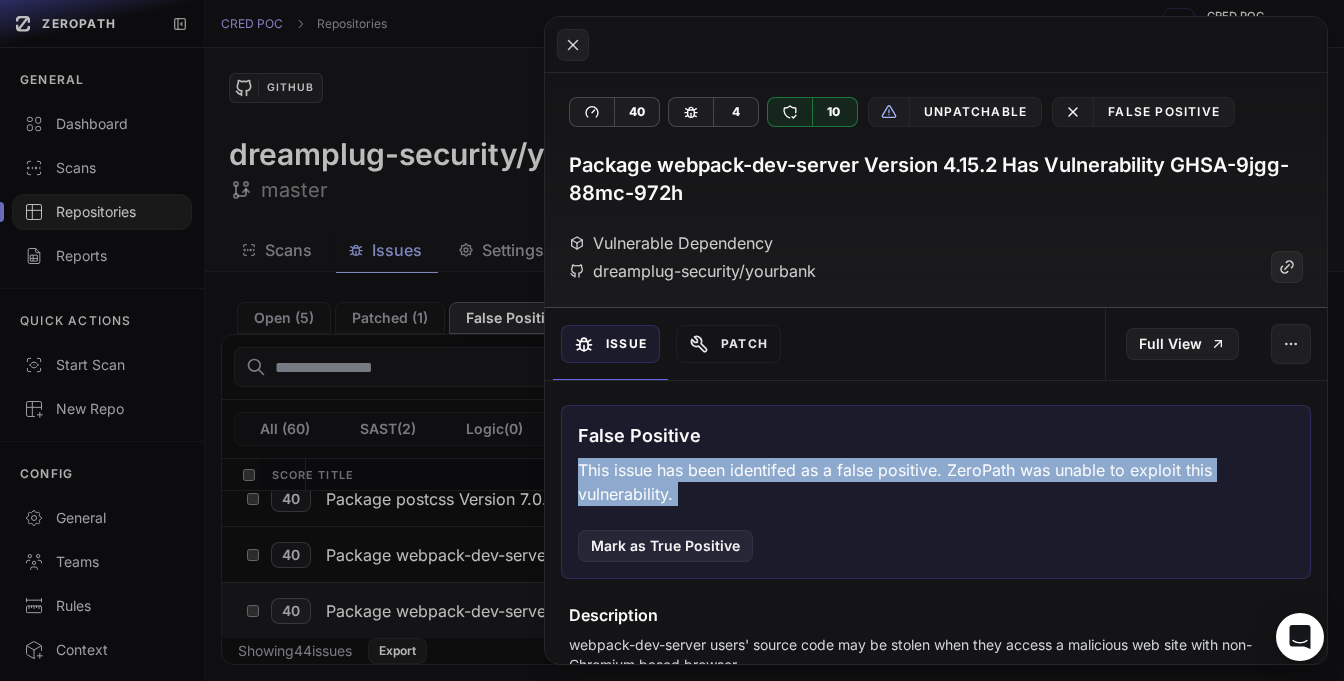 drag, startPoint x: 876, startPoint y: 479, endPoint x: 828, endPoint y: 428, distance: 70.035706 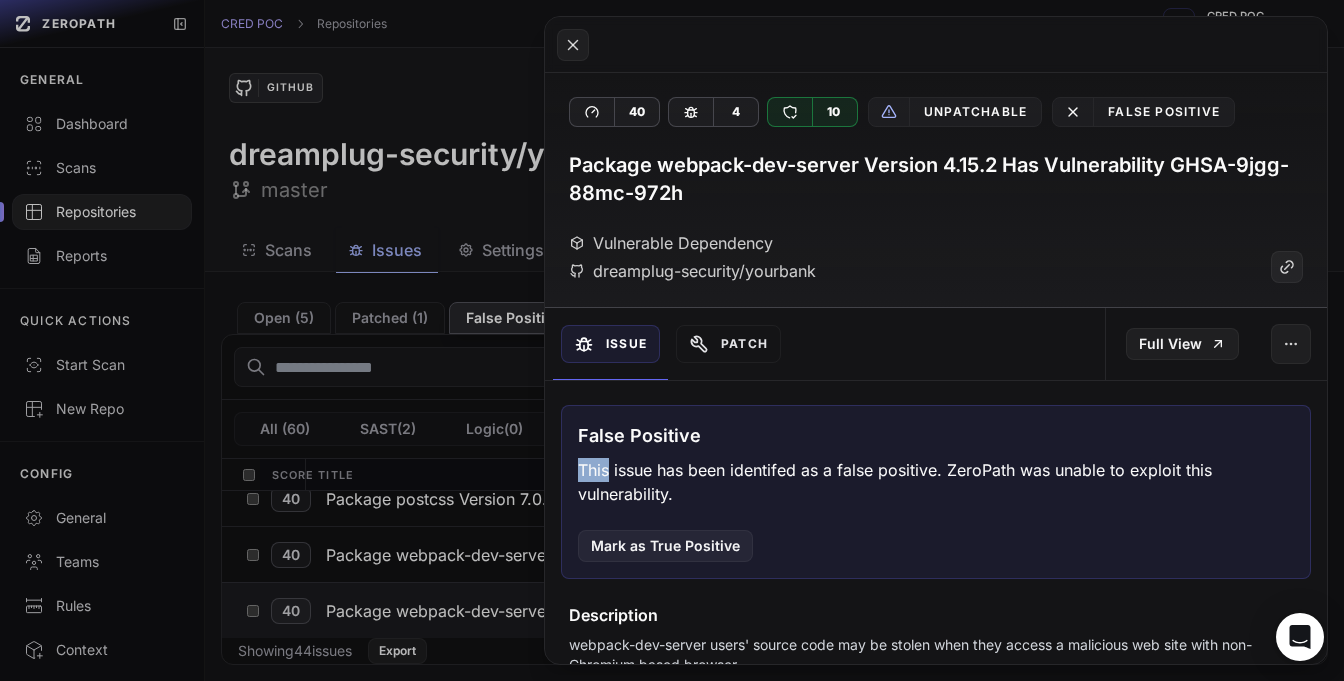 click on "False Positive   This issue has been identifed as a false positive. ZeroPath was unable to exploit this vulnerability.   Mark as True Positive" at bounding box center (936, 492) 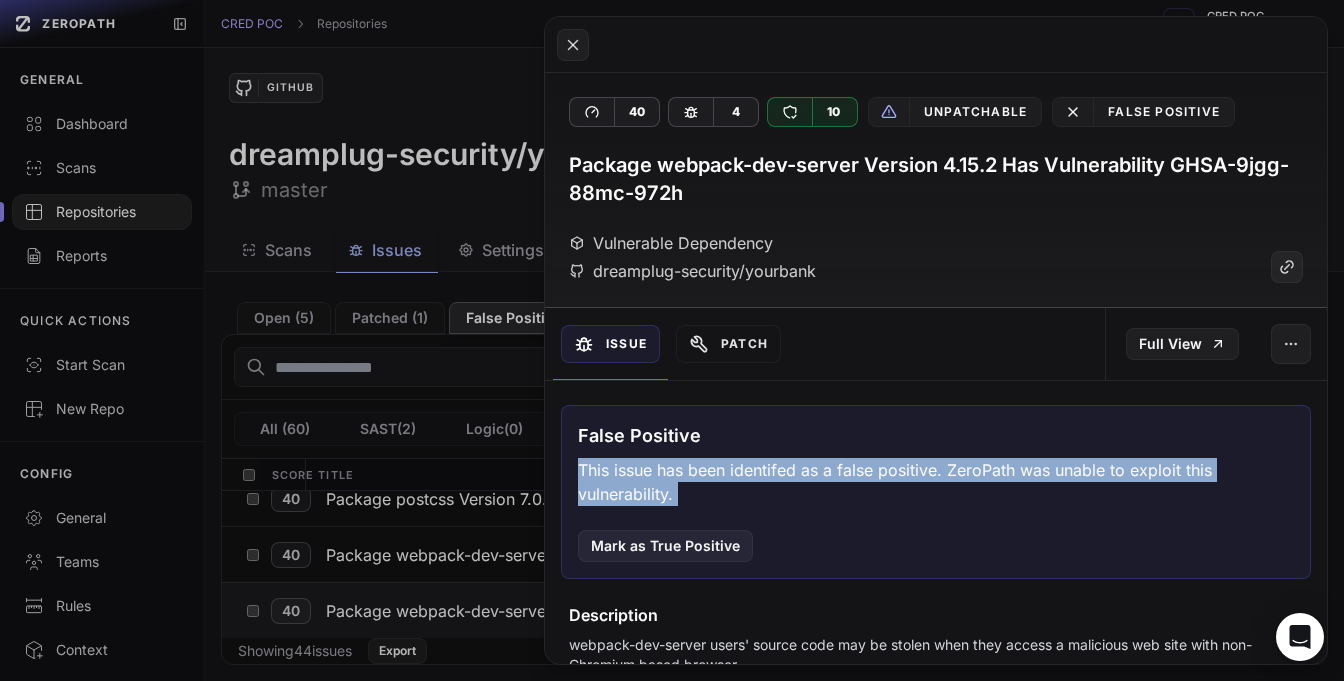 drag, startPoint x: 828, startPoint y: 428, endPoint x: 919, endPoint y: 656, distance: 245.4893 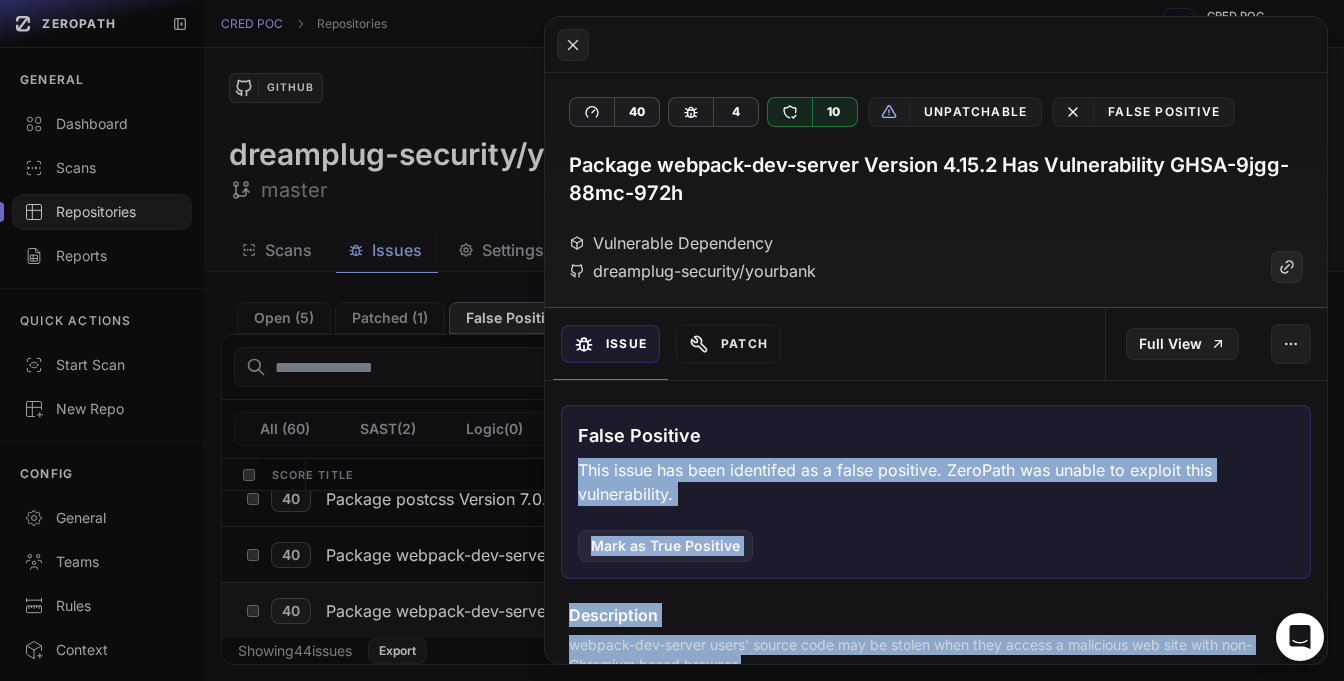 click on "webpack-dev-server users' source code may be stolen when they access a malicious web site with non-Chromium based browser" at bounding box center (936, 655) 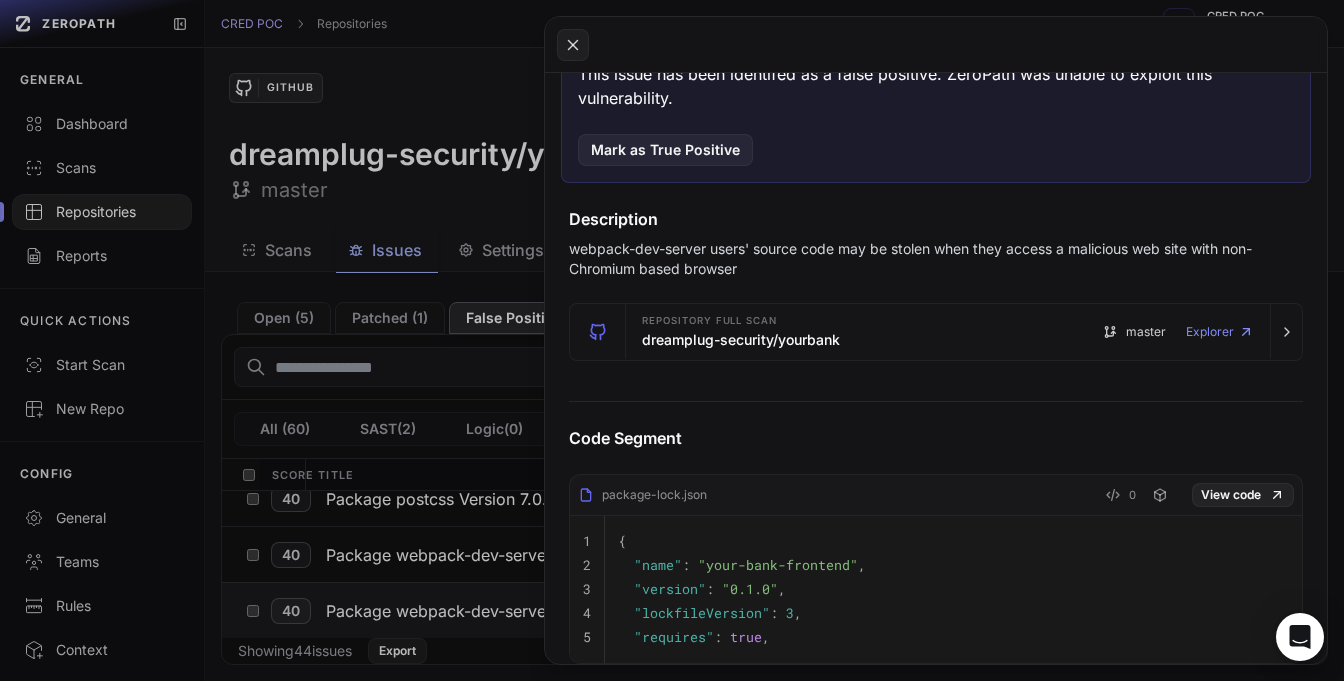 scroll, scrollTop: 396, scrollLeft: 0, axis: vertical 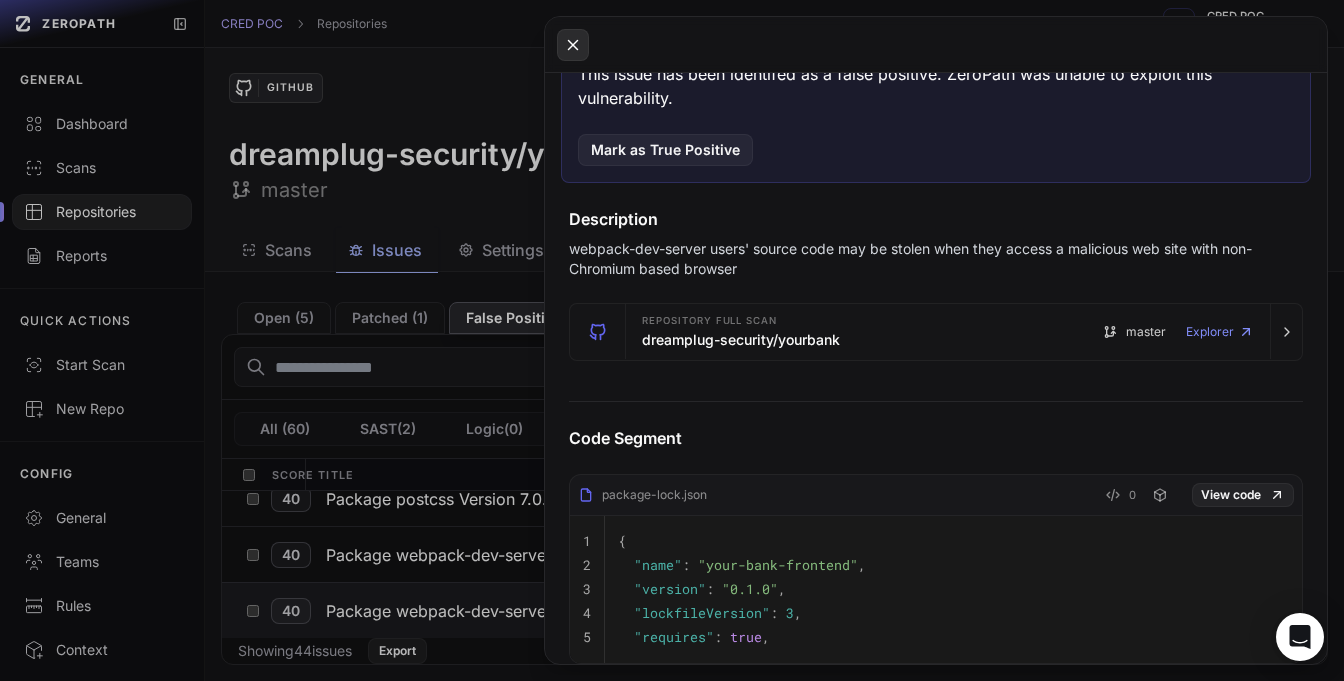 click 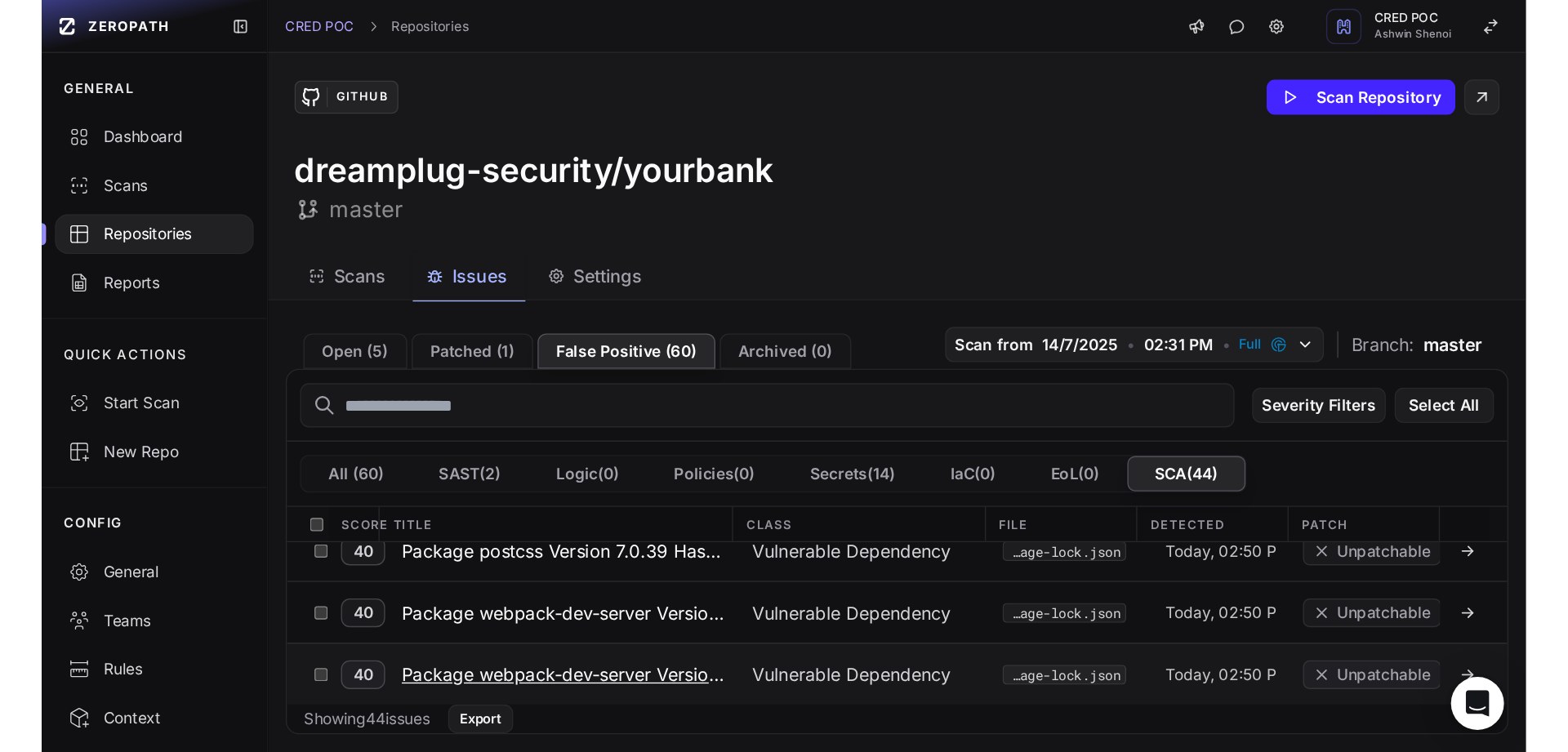 scroll, scrollTop: 0, scrollLeft: 0, axis: both 